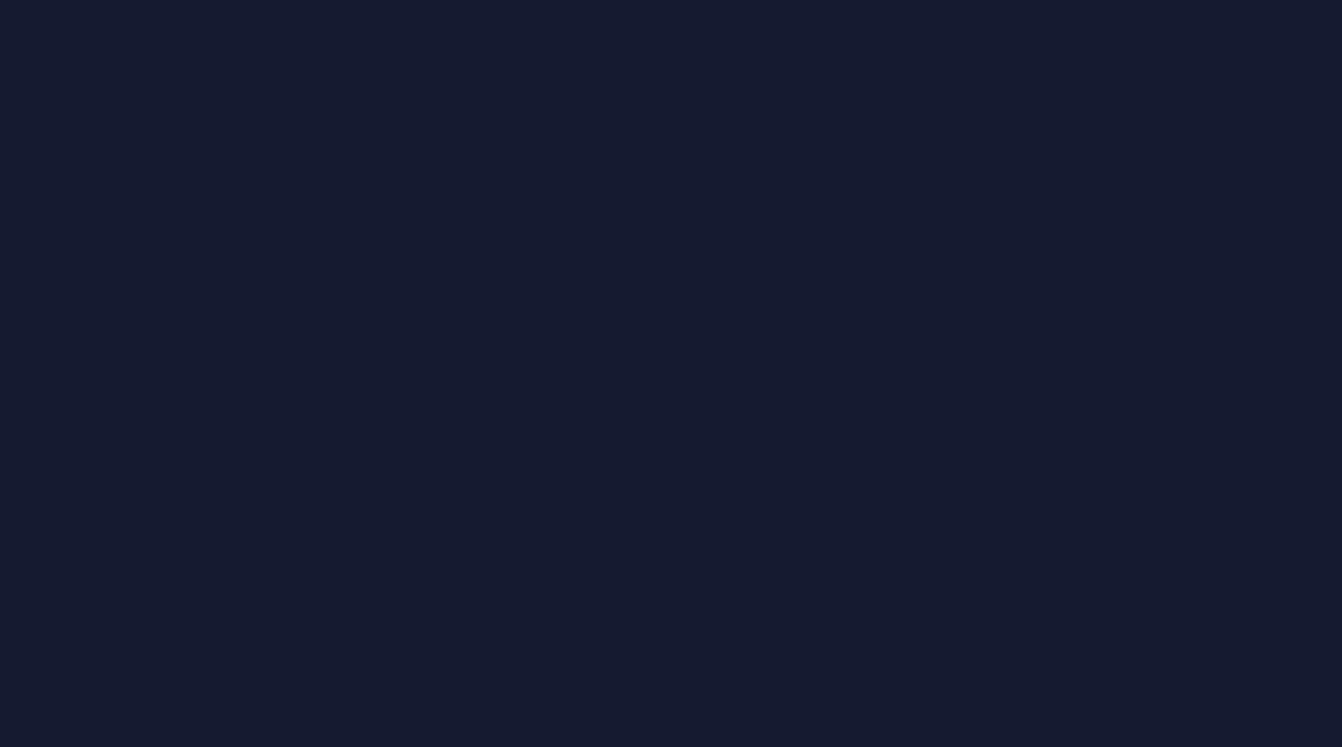 scroll, scrollTop: 0, scrollLeft: 0, axis: both 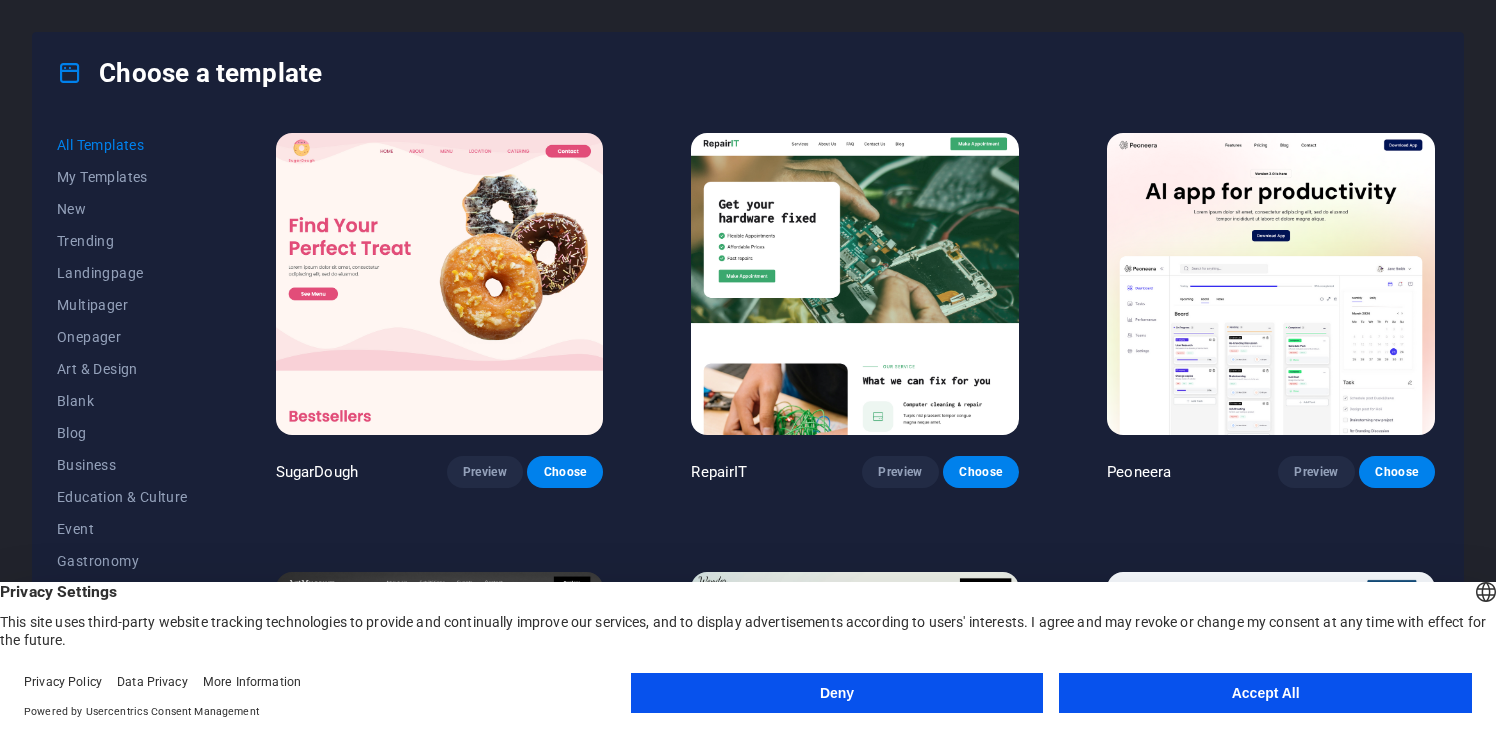 click on "Accept All" at bounding box center [1265, 693] 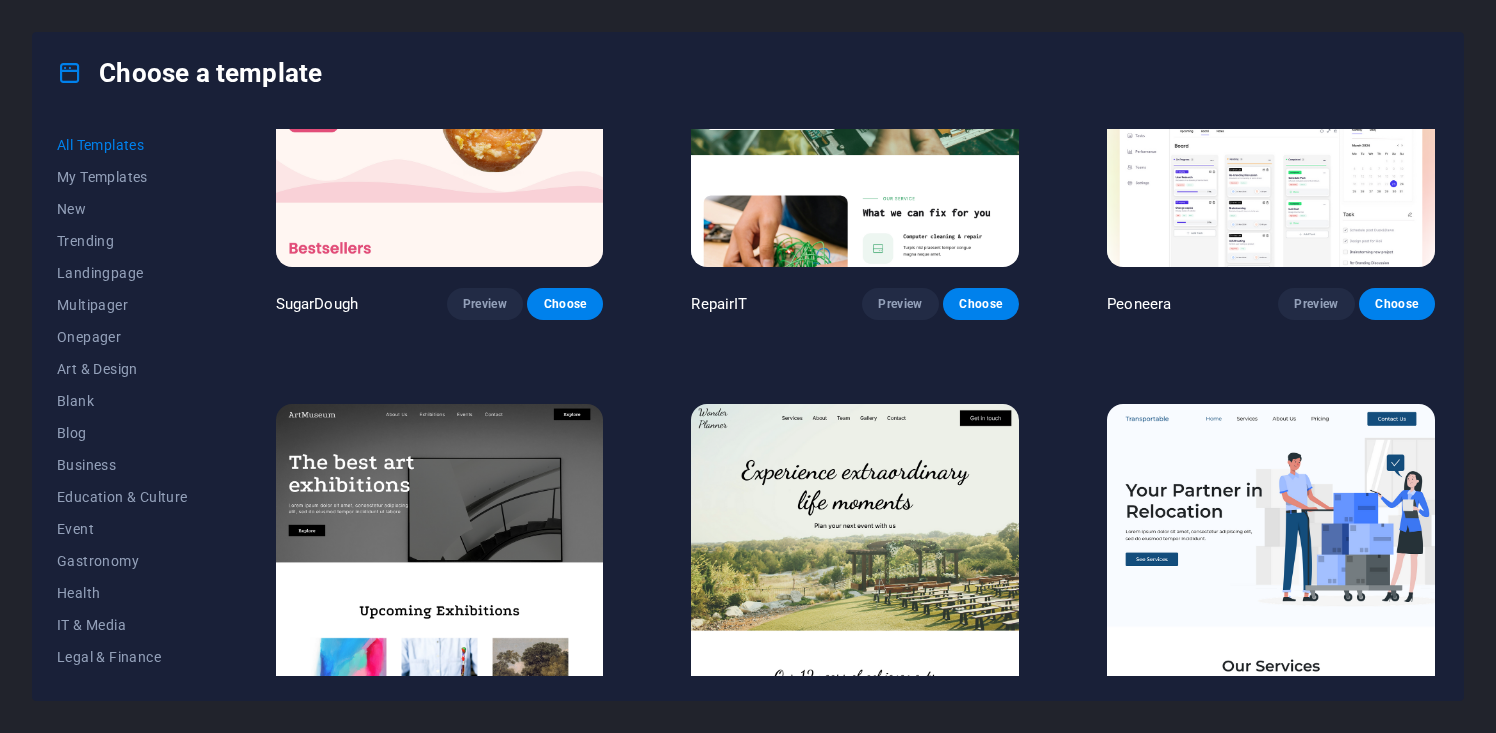 scroll, scrollTop: 0, scrollLeft: 0, axis: both 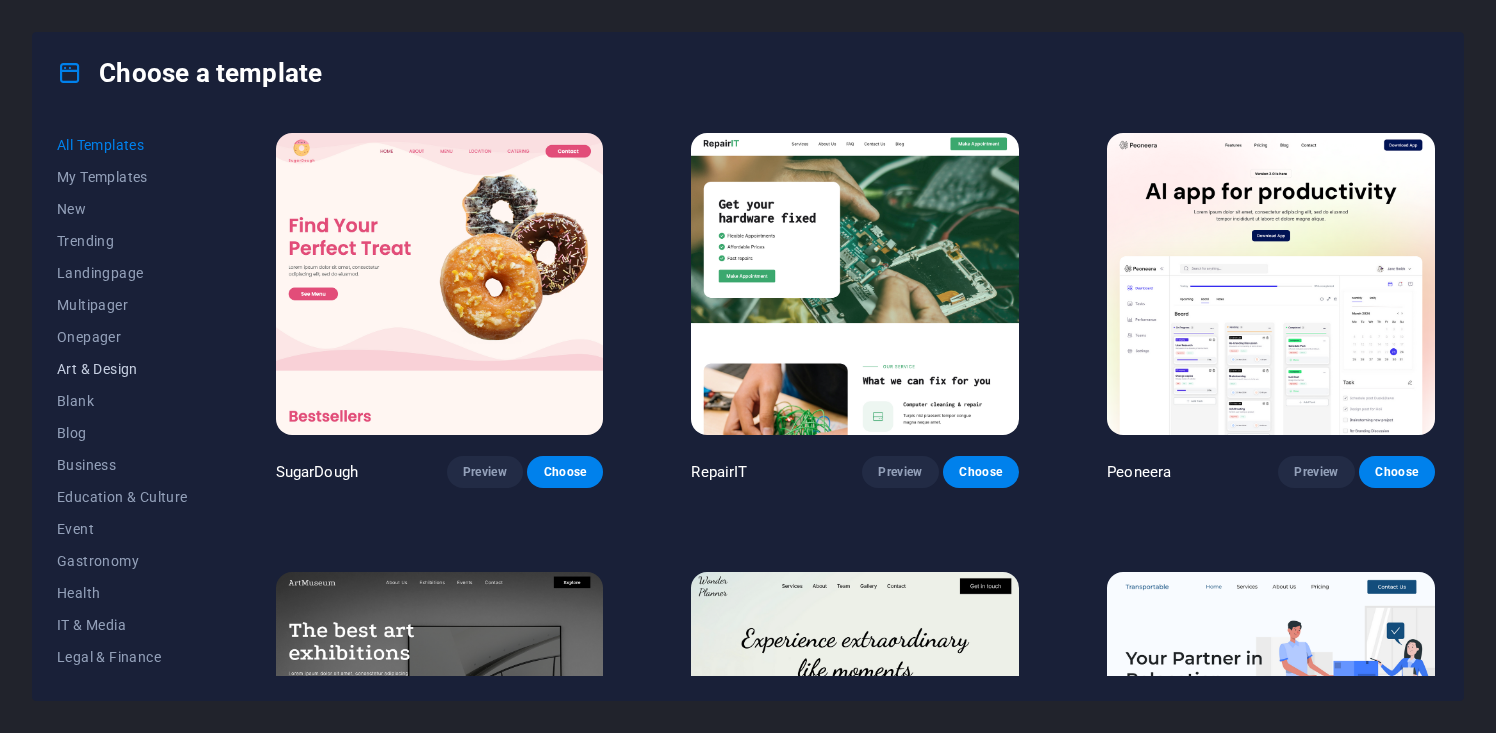 click on "Art & Design" at bounding box center [122, 369] 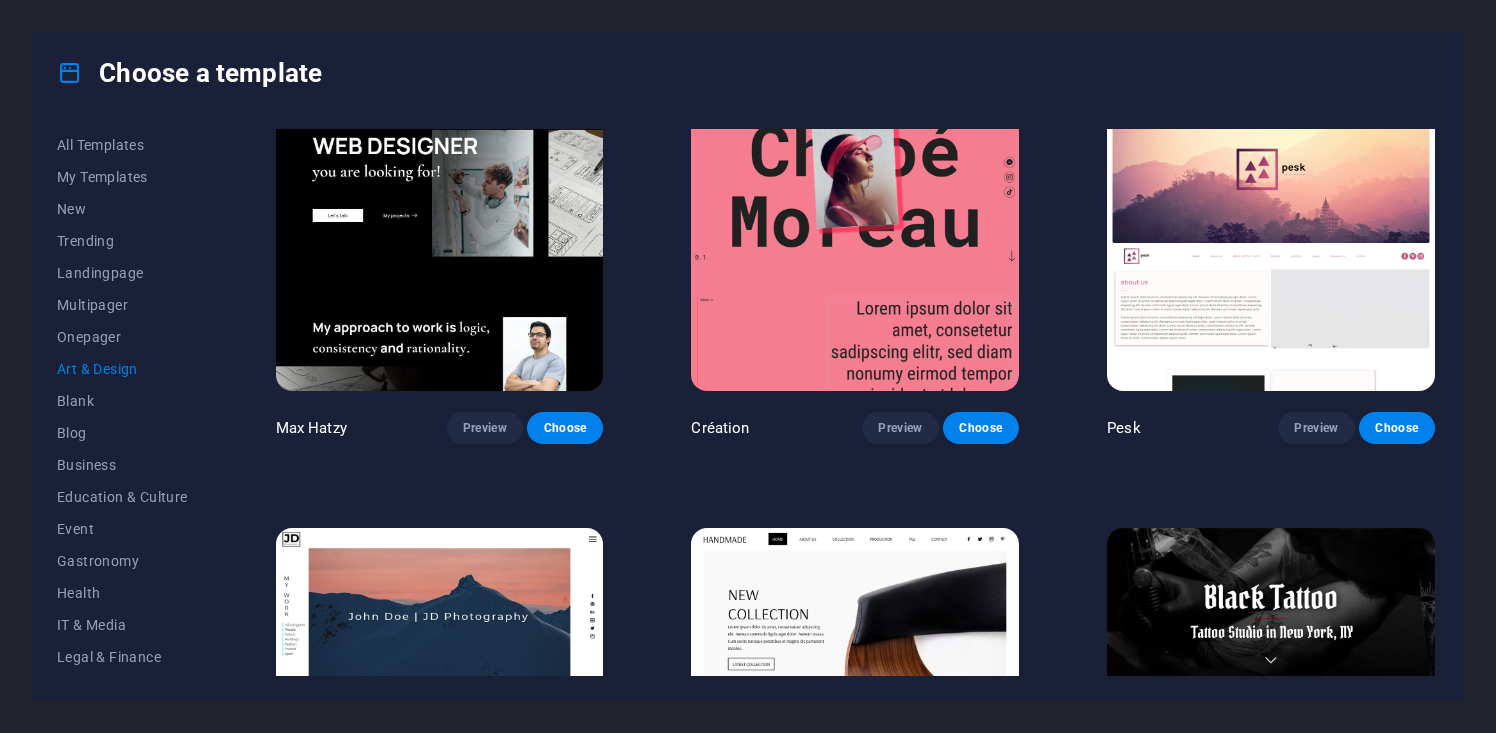 scroll, scrollTop: 0, scrollLeft: 0, axis: both 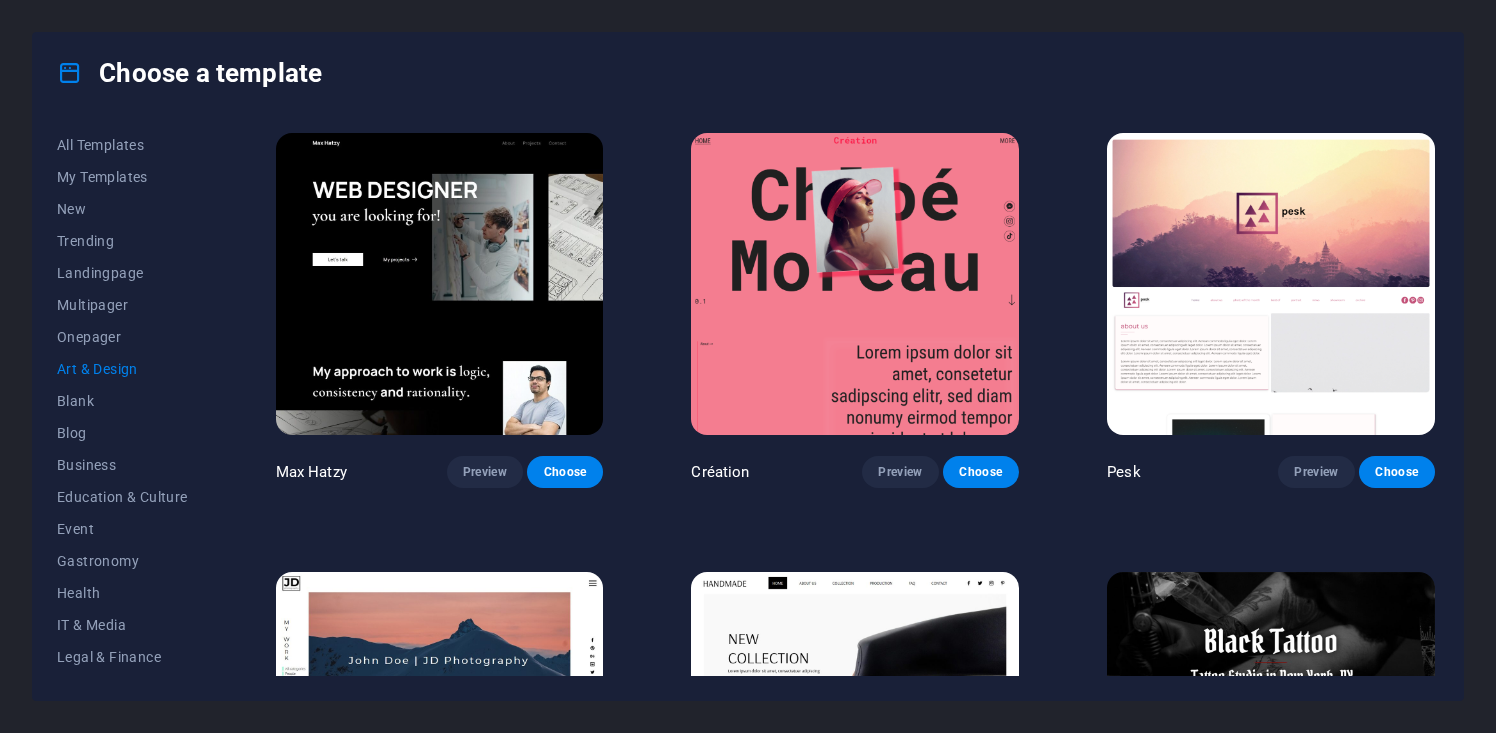 click at bounding box center (855, 284) 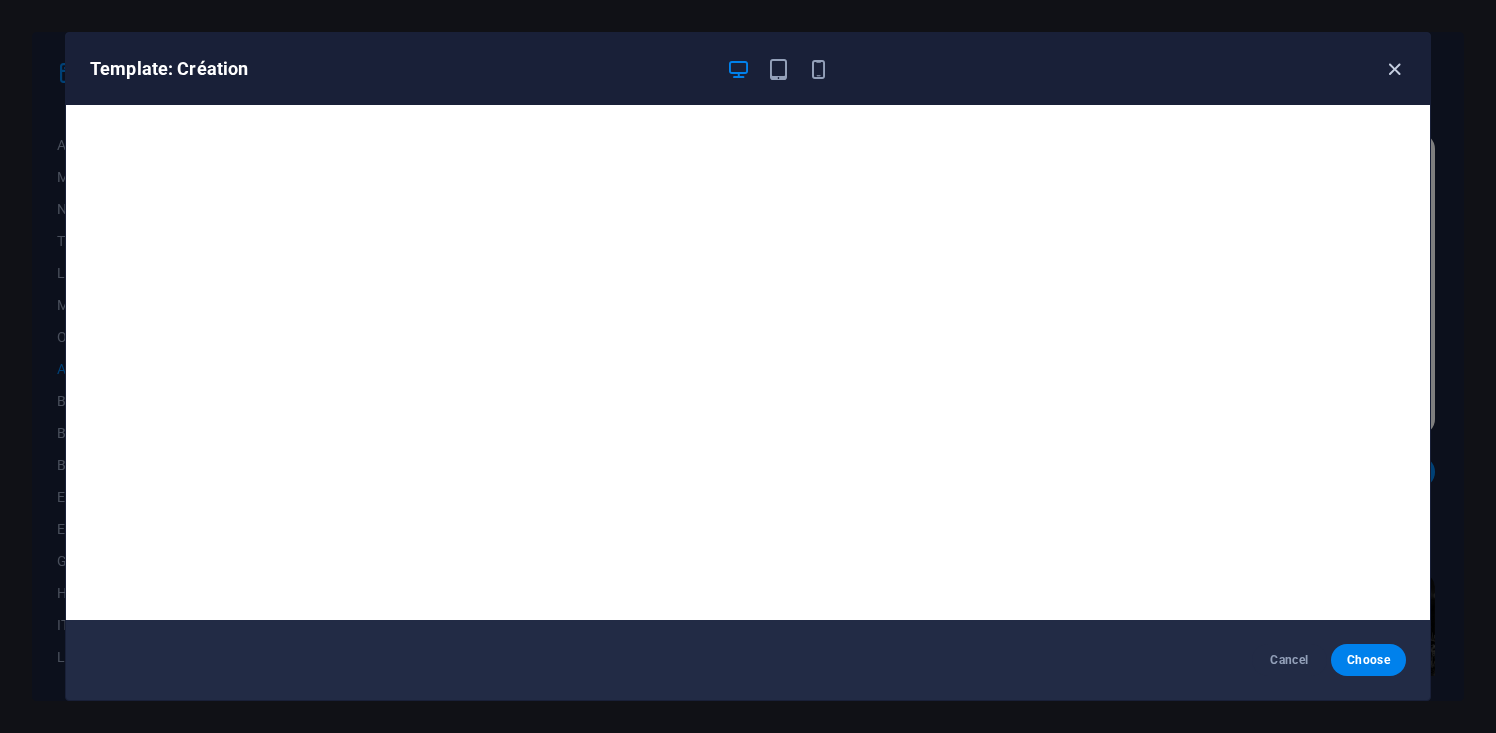 click at bounding box center (1394, 69) 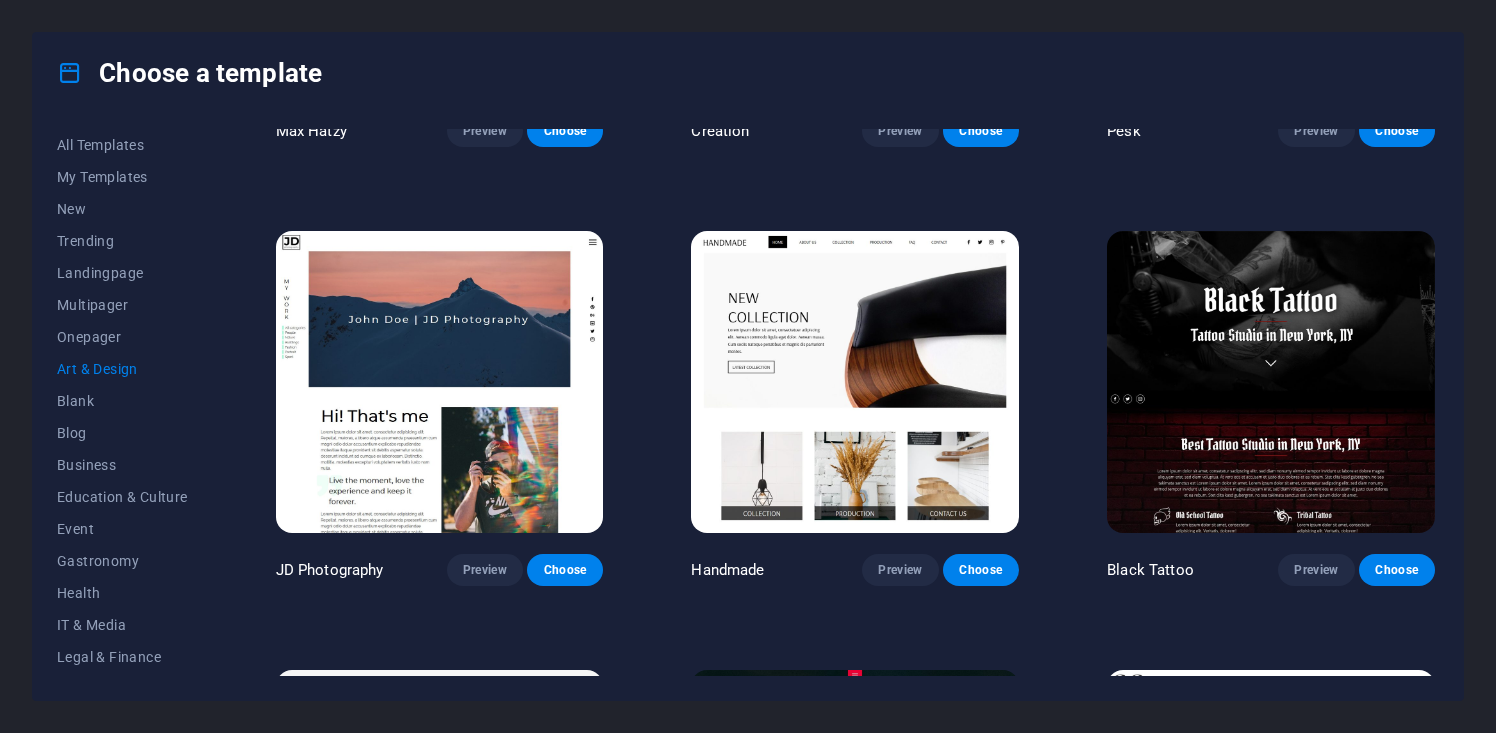scroll, scrollTop: 333, scrollLeft: 0, axis: vertical 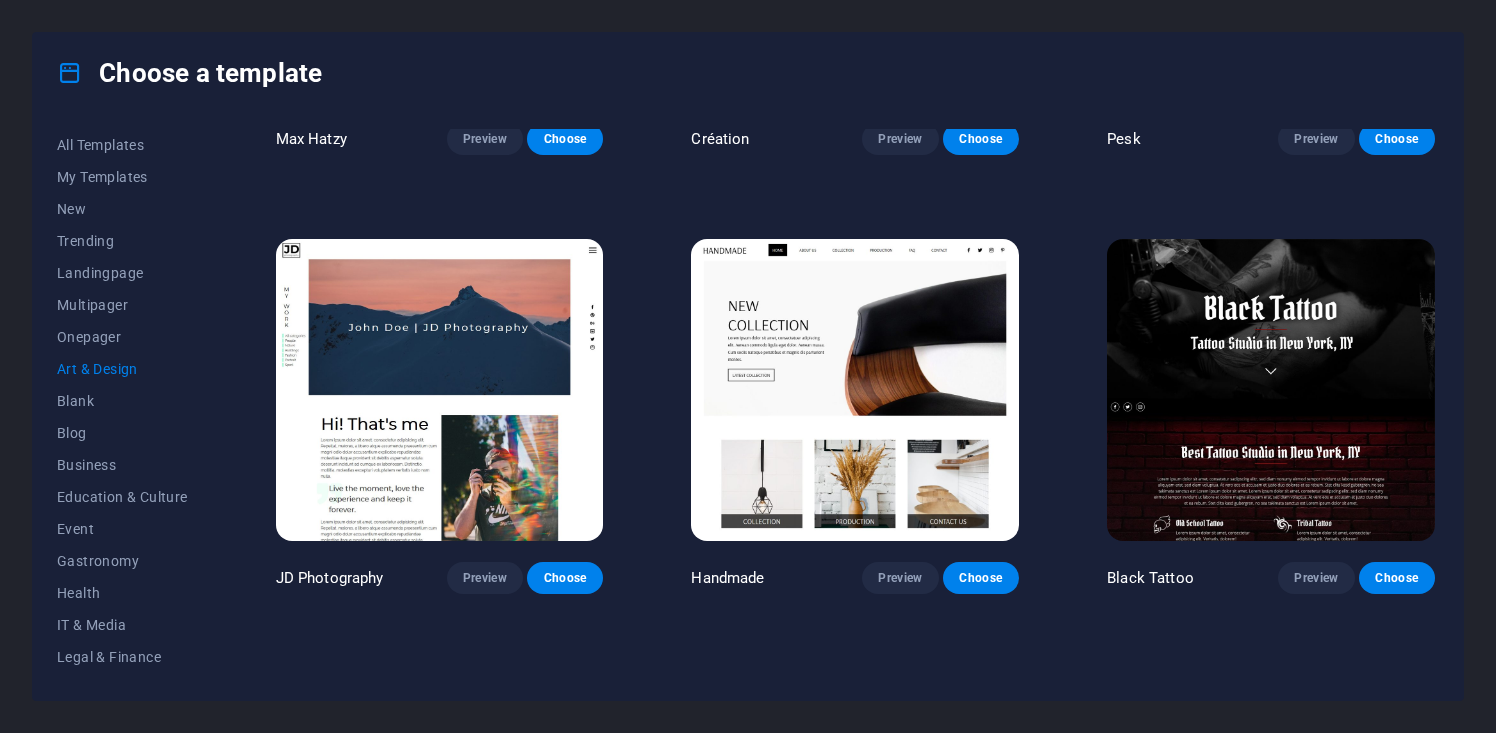 click at bounding box center (855, 390) 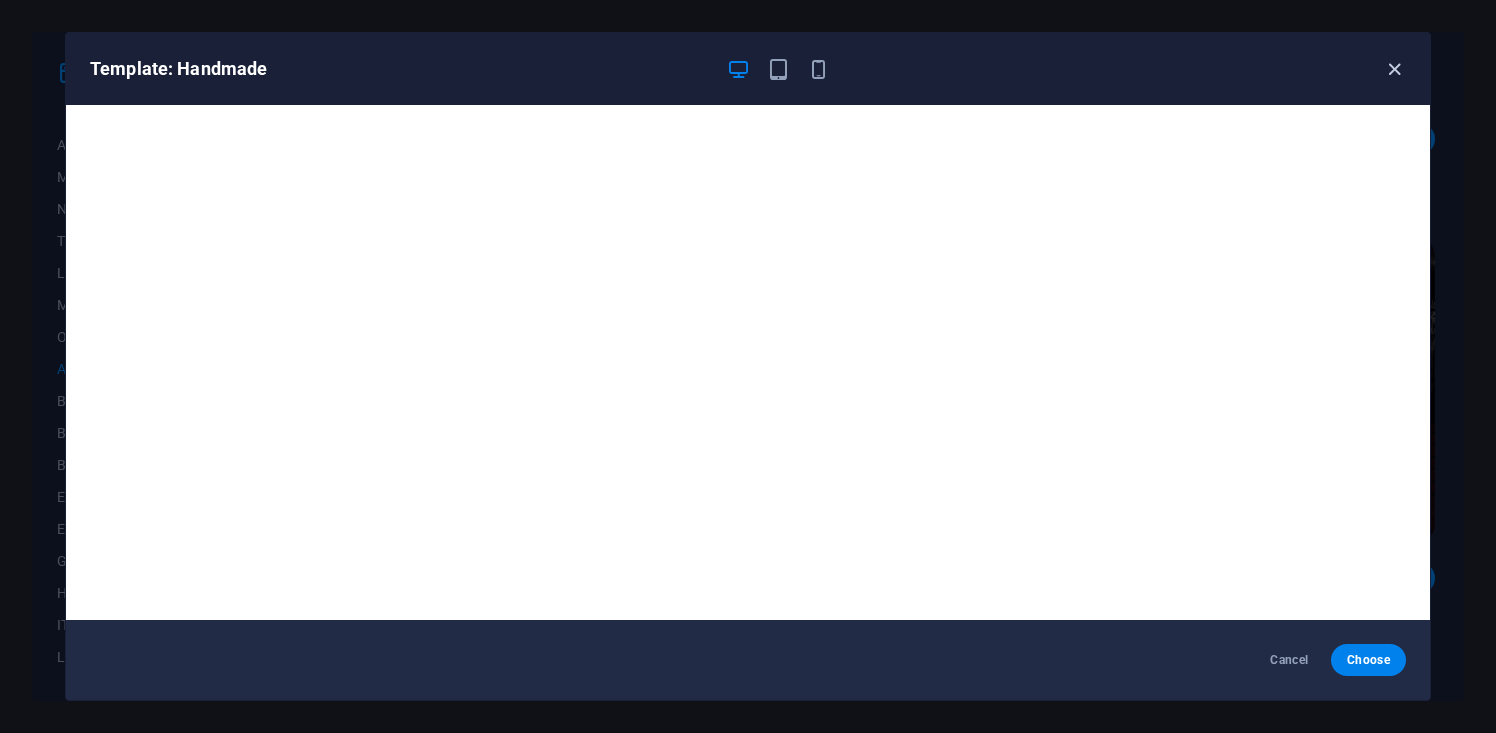 click at bounding box center [1394, 69] 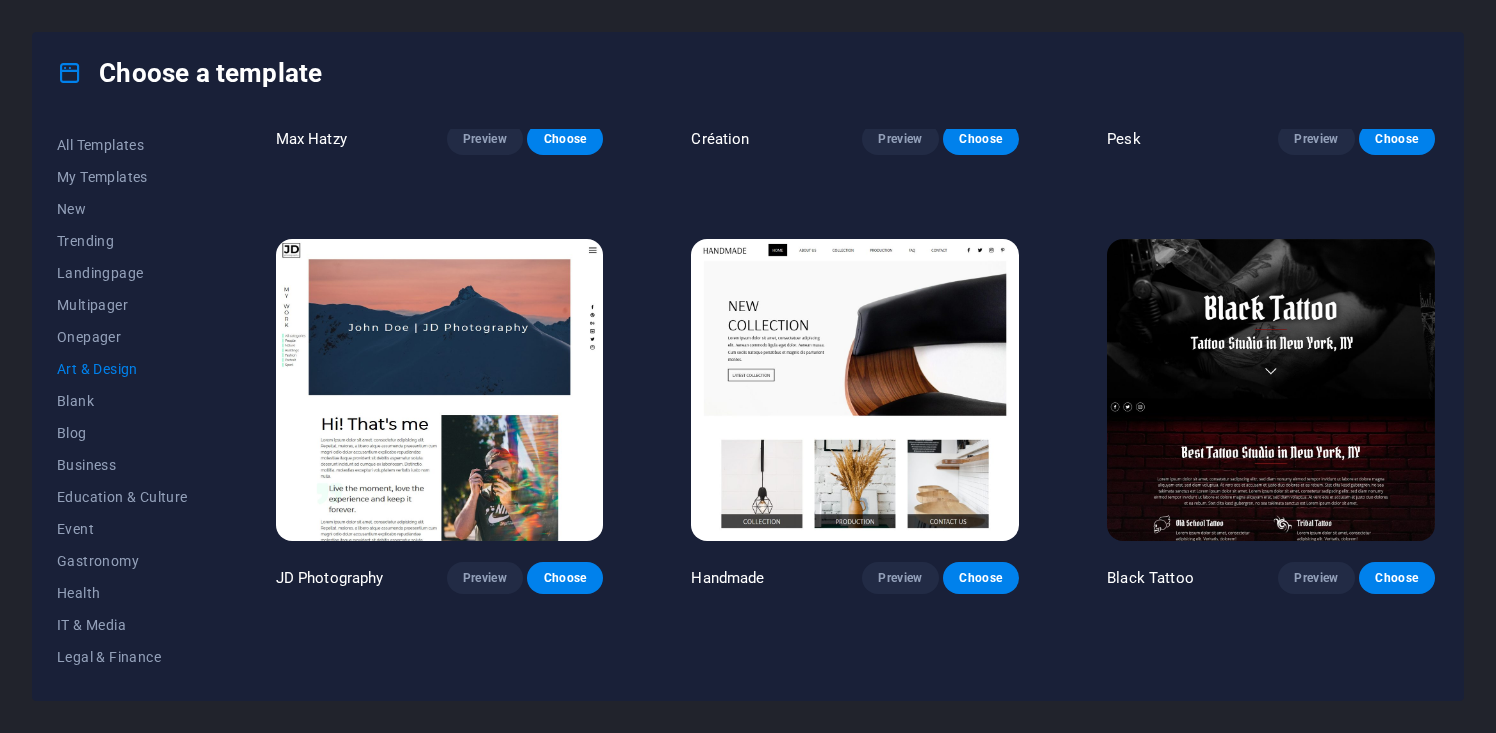 click at bounding box center (440, 390) 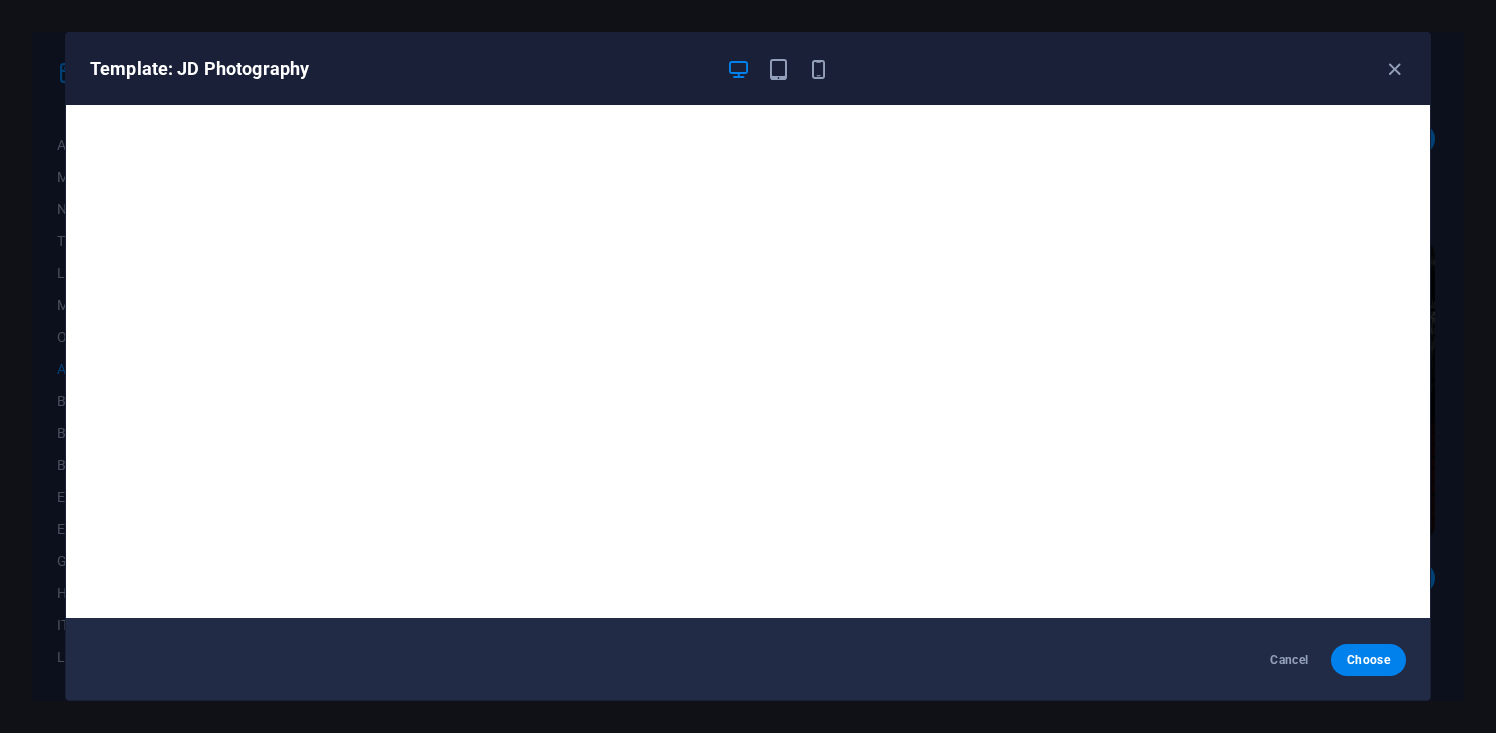 scroll, scrollTop: 4, scrollLeft: 0, axis: vertical 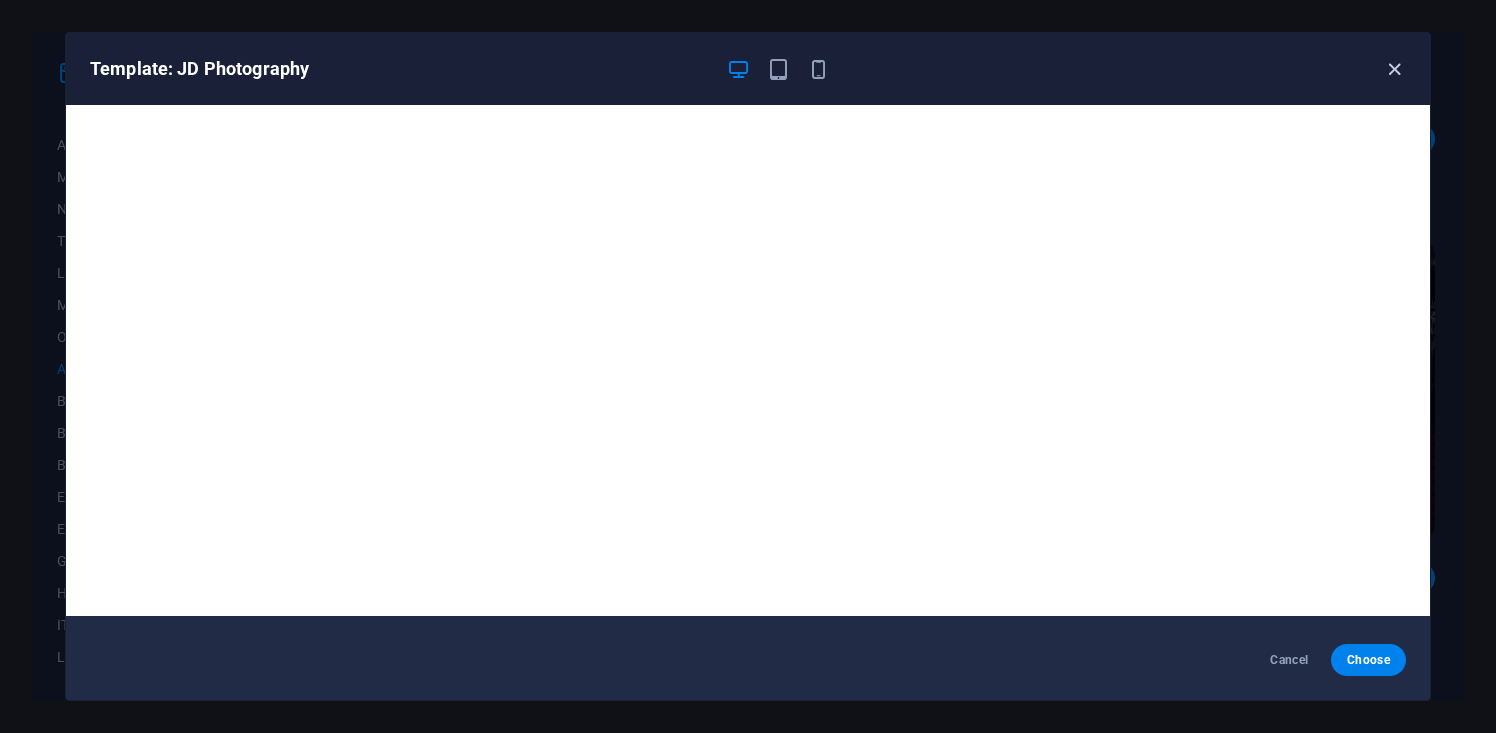click at bounding box center (1394, 69) 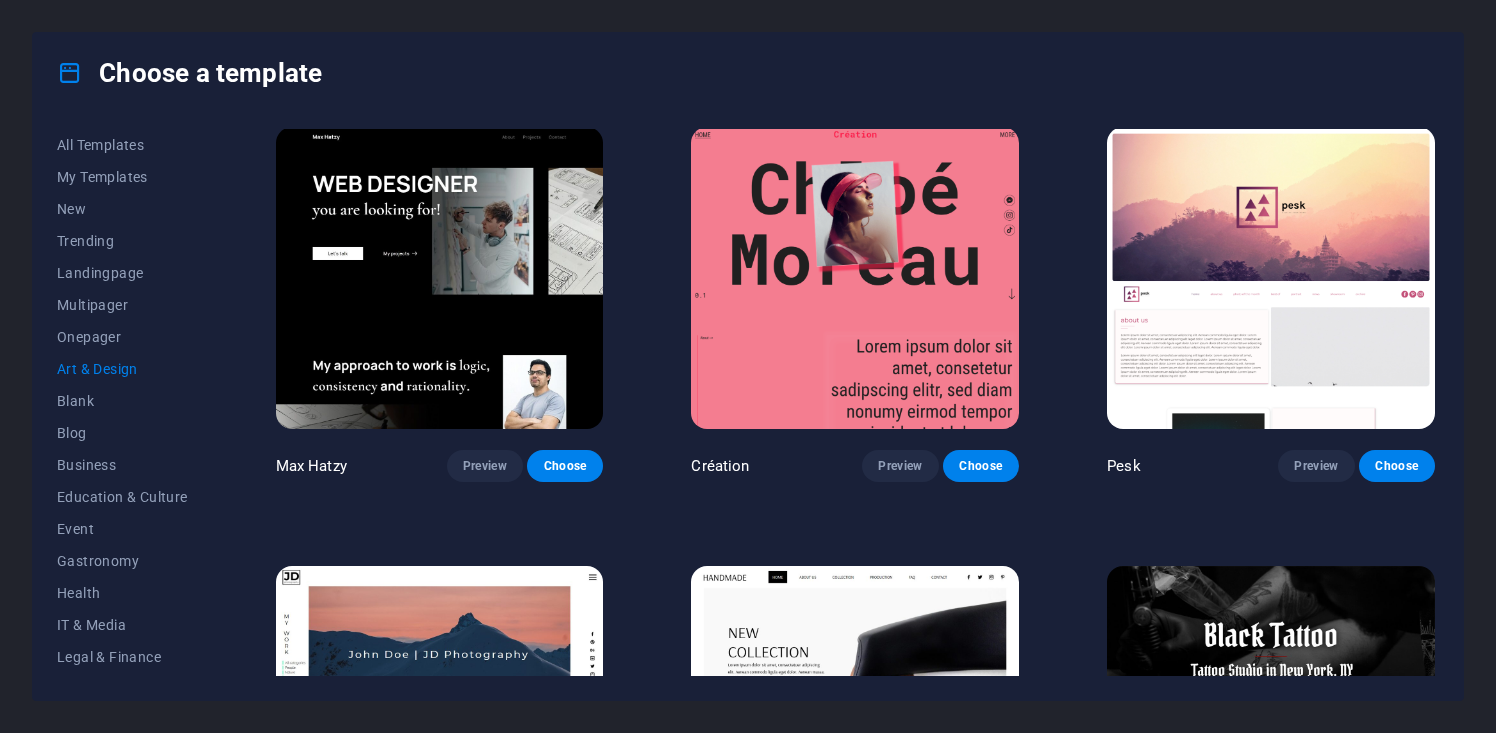 scroll, scrollTop: 0, scrollLeft: 0, axis: both 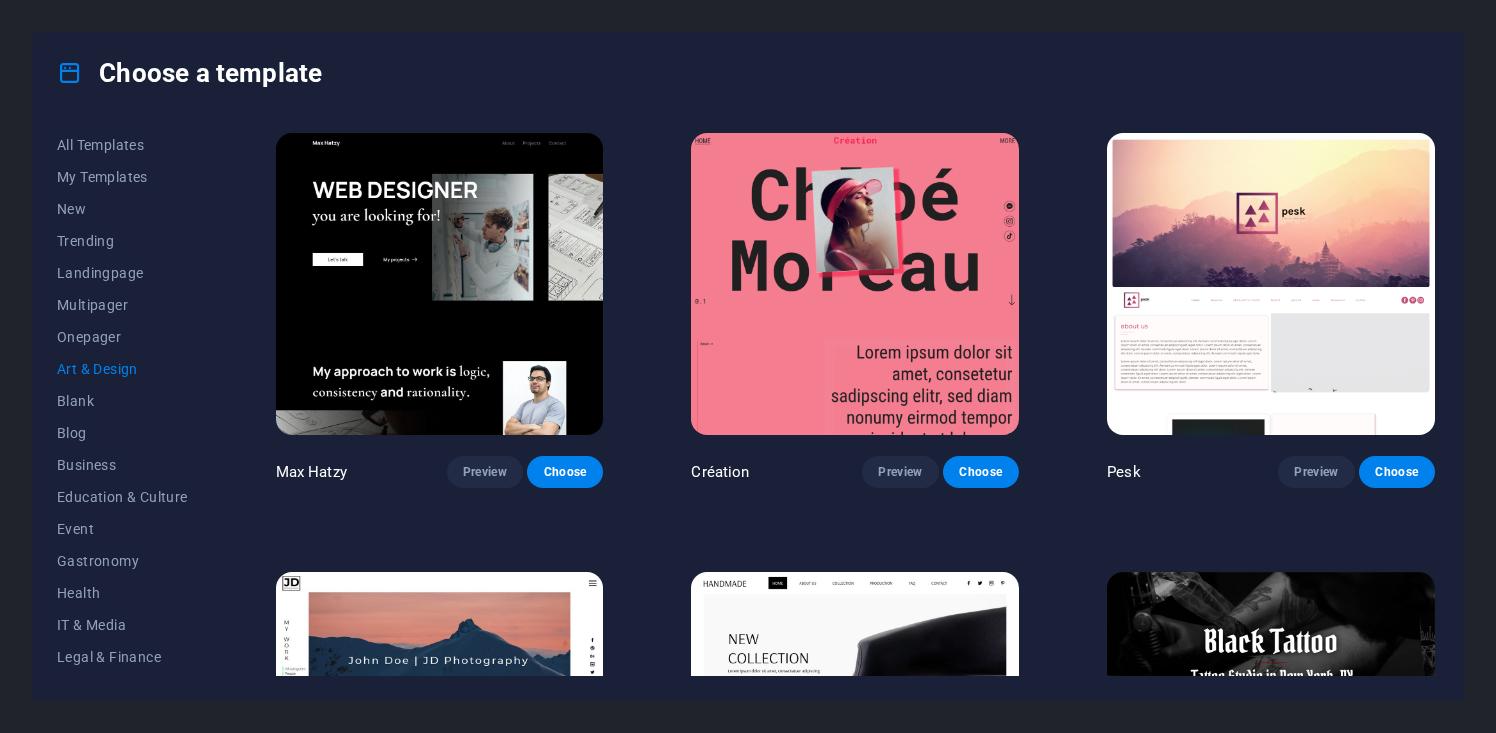 click at bounding box center [1271, 284] 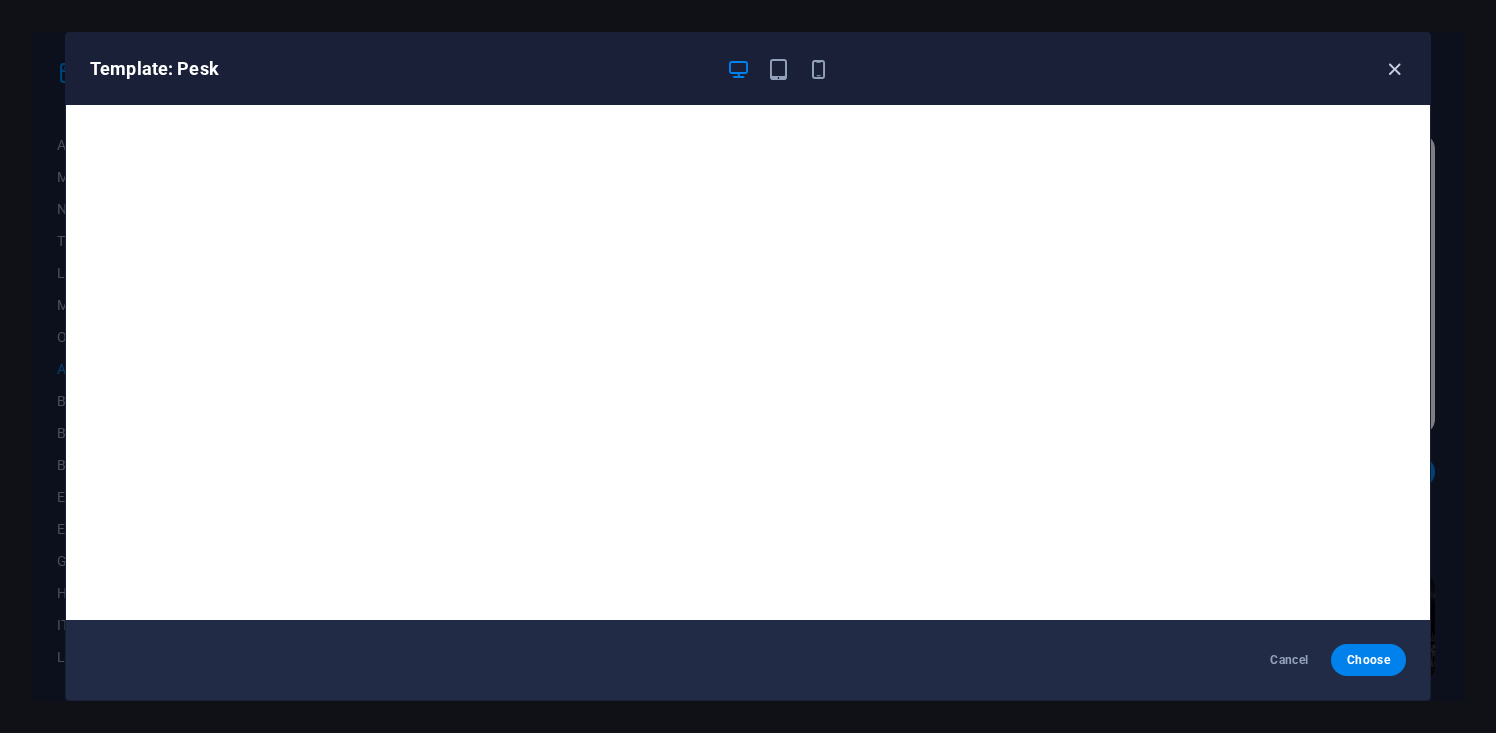 click at bounding box center (1394, 69) 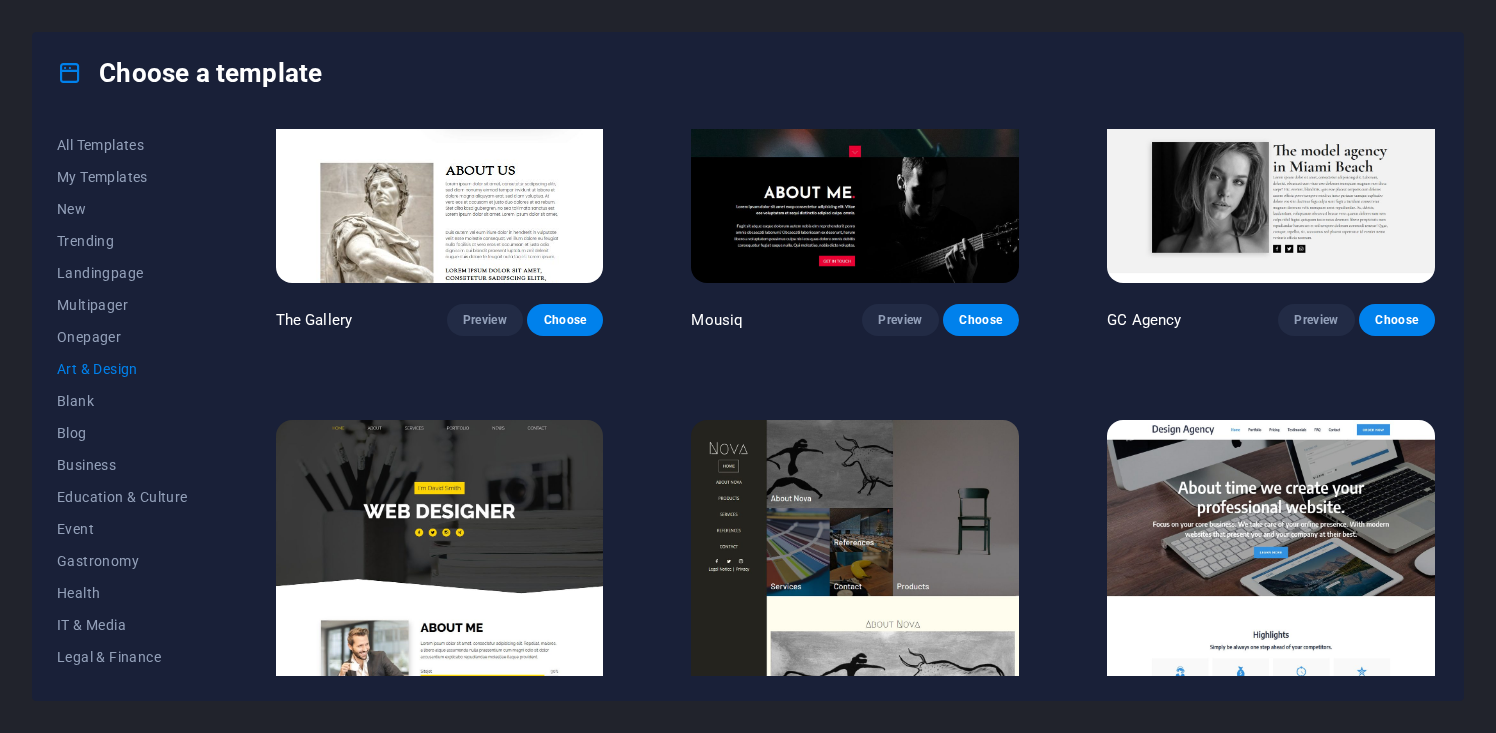scroll, scrollTop: 1036, scrollLeft: 0, axis: vertical 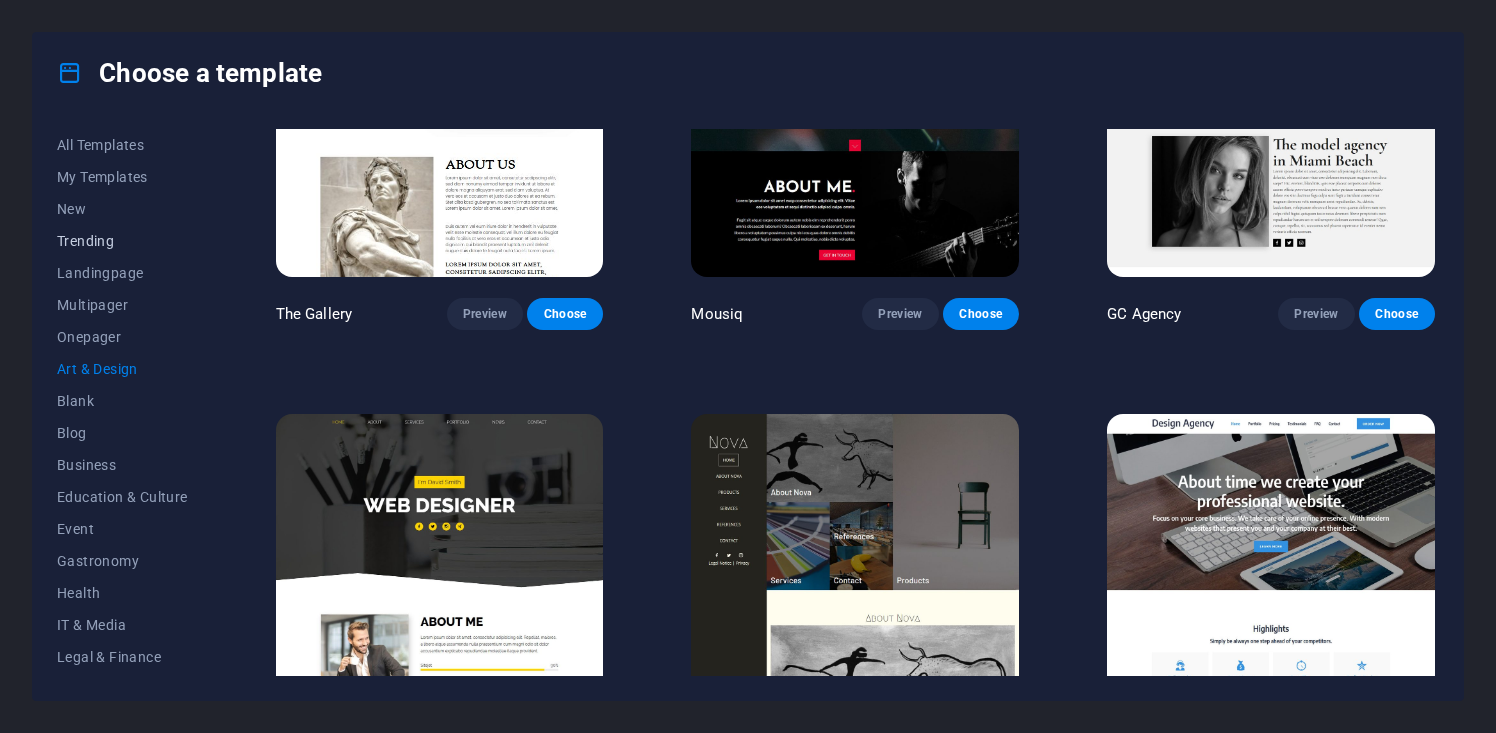 click on "Trending" at bounding box center [122, 241] 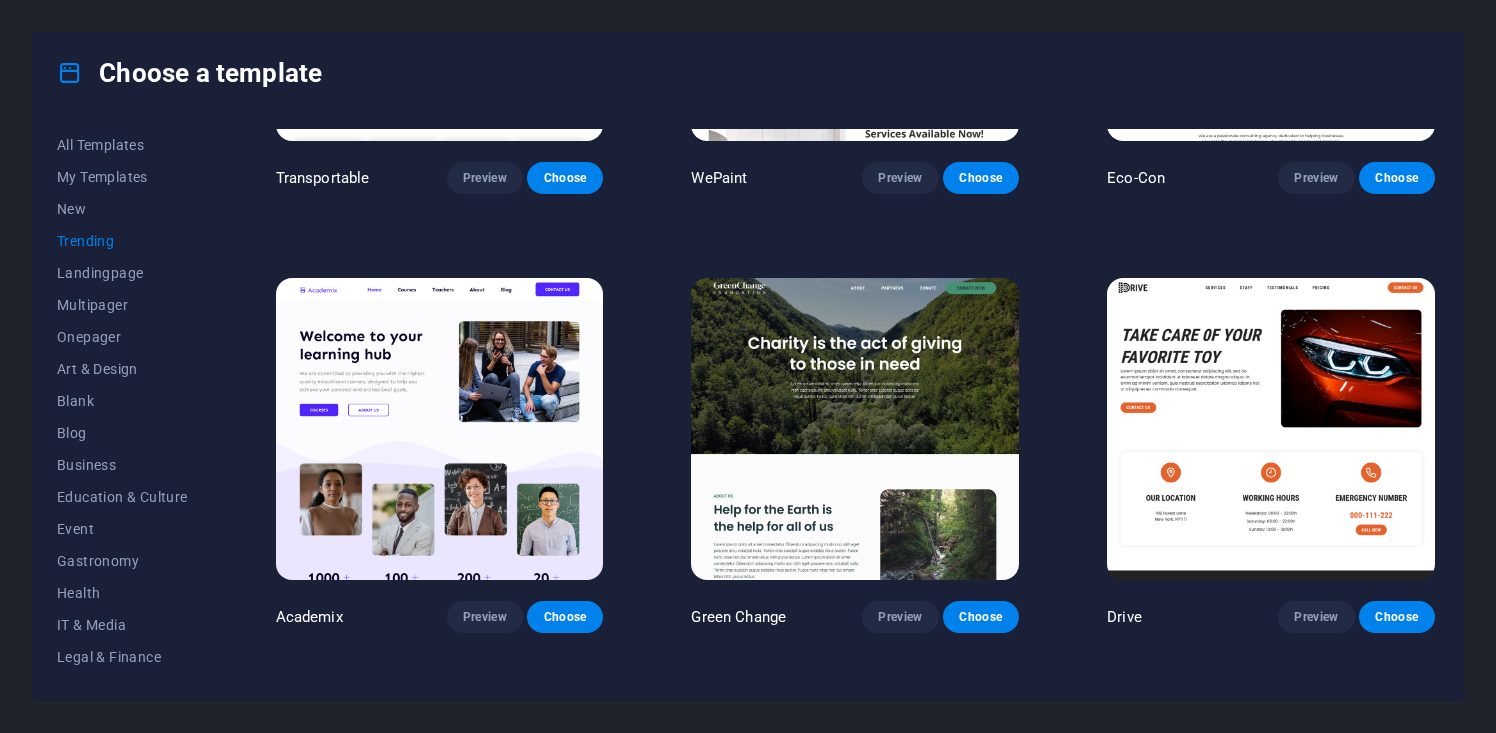 scroll, scrollTop: 732, scrollLeft: 0, axis: vertical 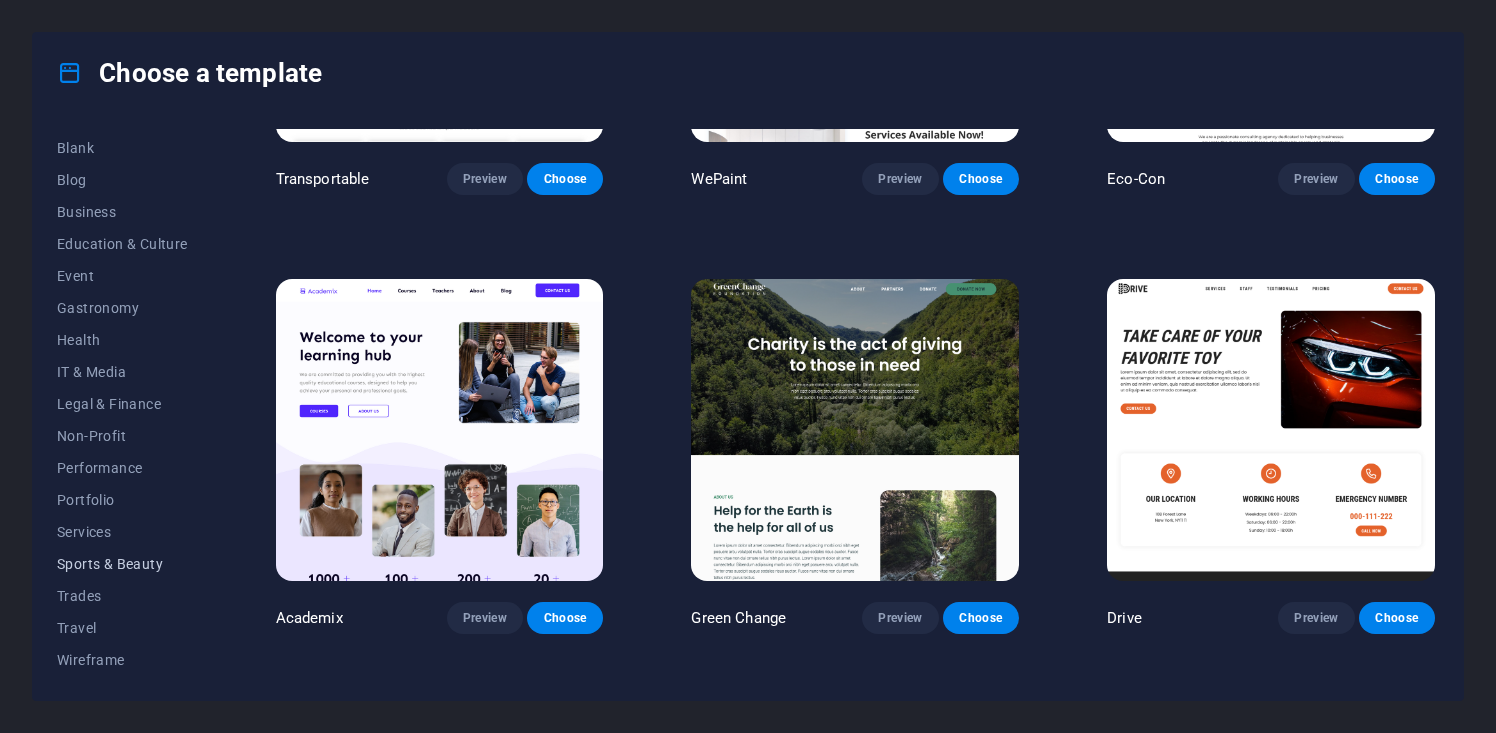 click on "Sports & Beauty" at bounding box center [122, 564] 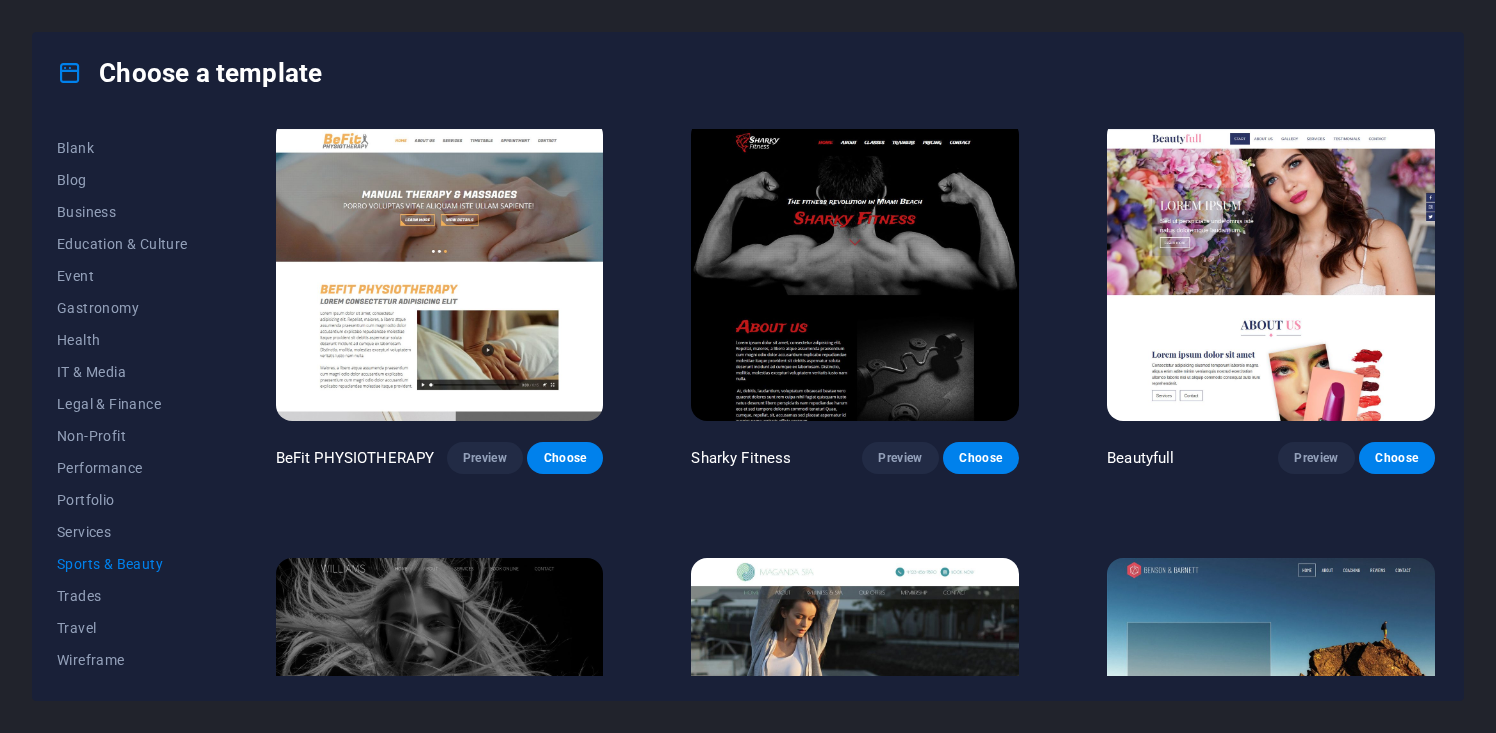 scroll, scrollTop: 1554, scrollLeft: 0, axis: vertical 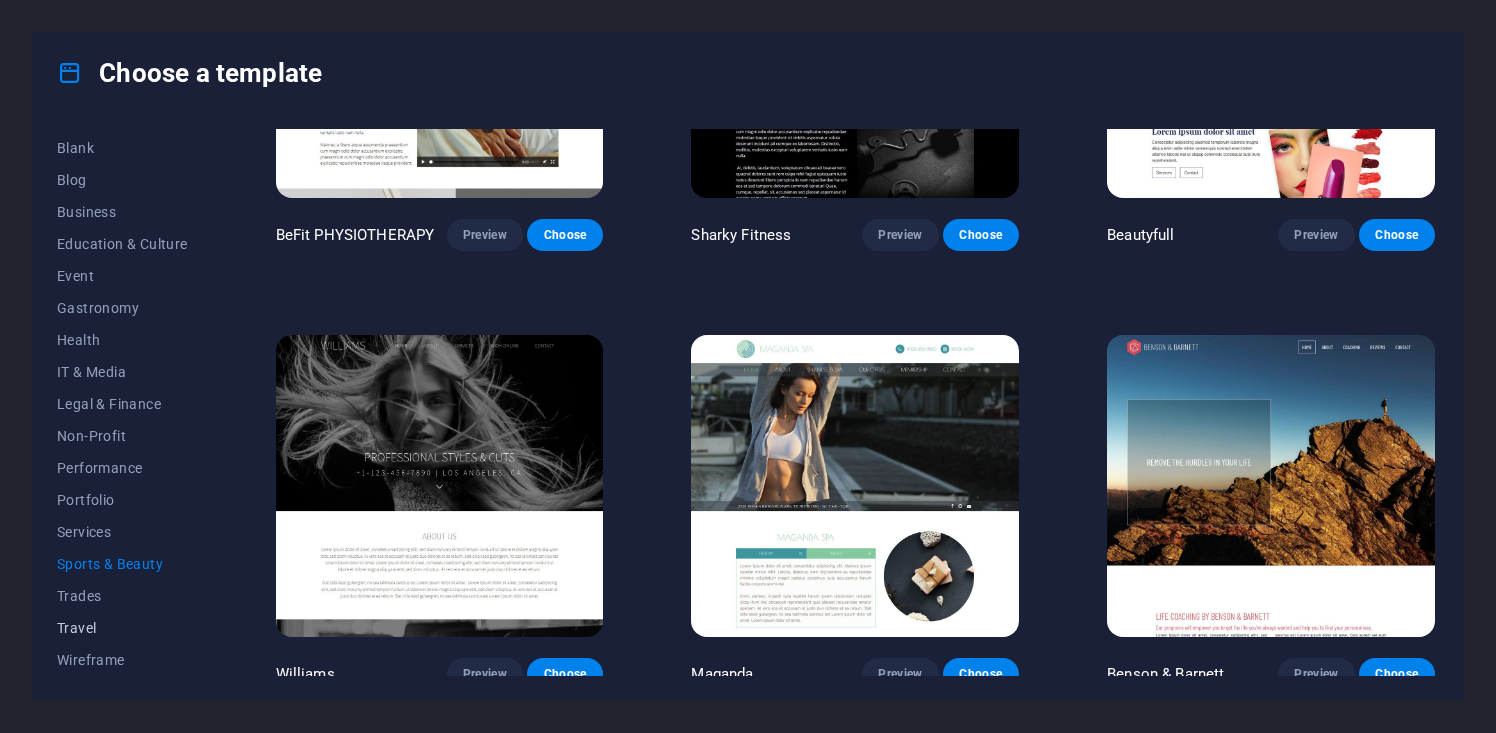 click on "Travel" at bounding box center [122, 628] 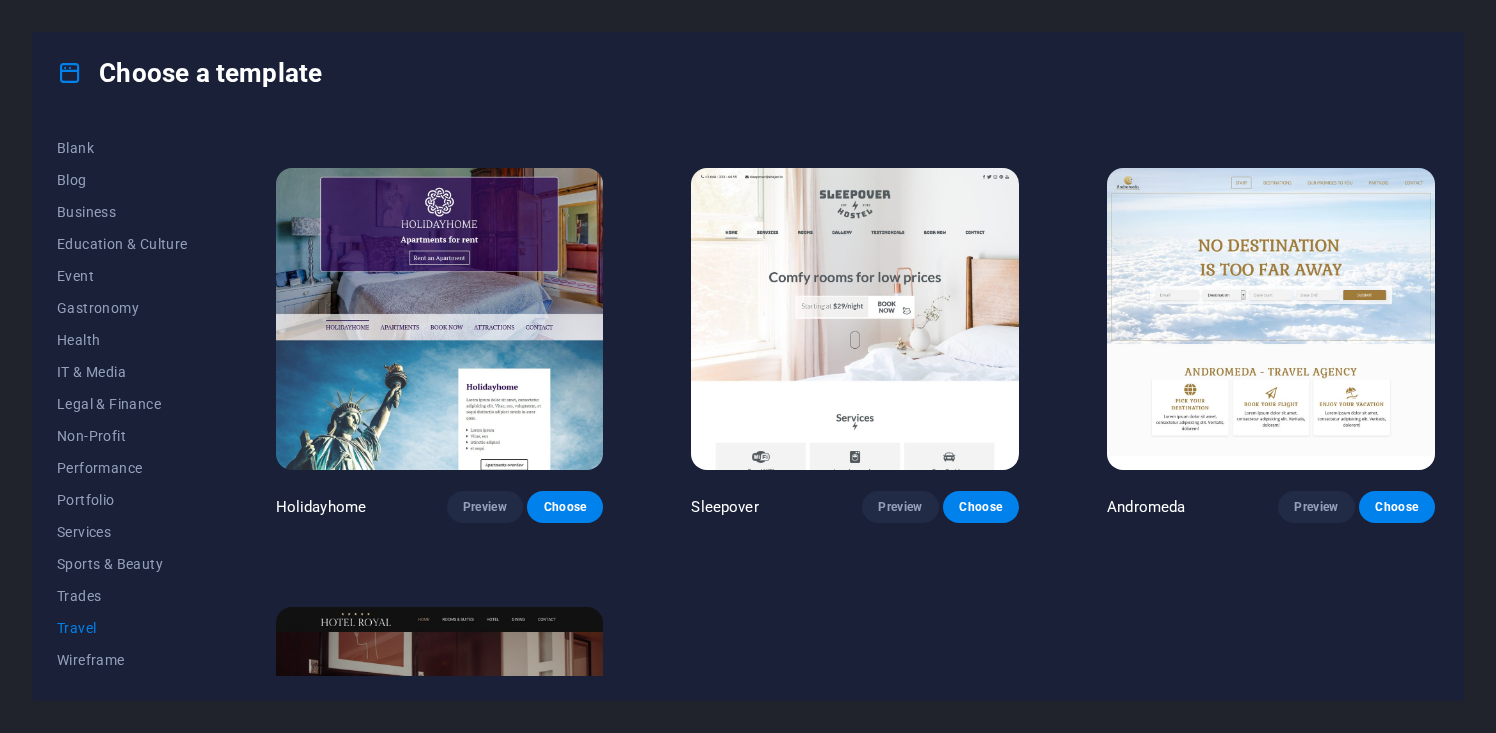scroll, scrollTop: 398, scrollLeft: 0, axis: vertical 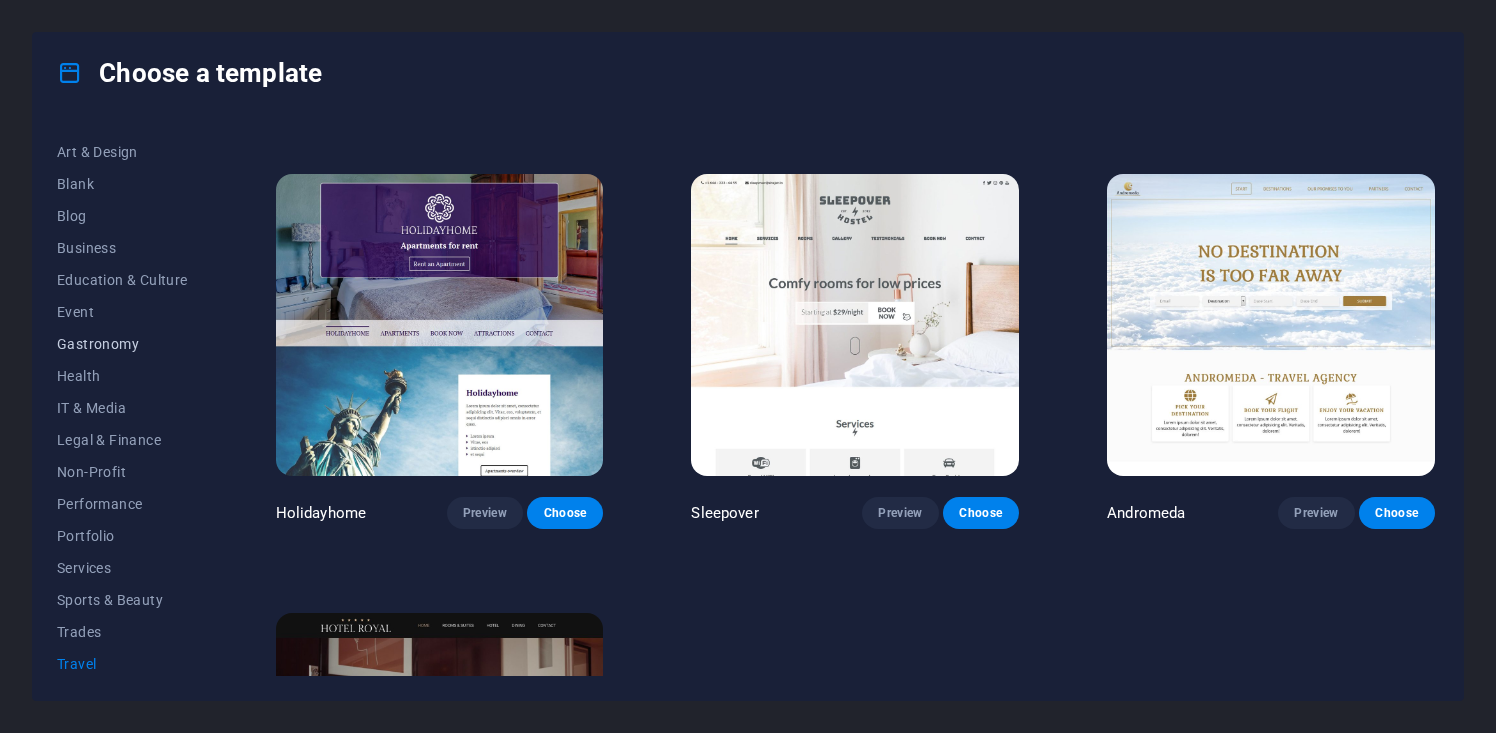 click on "Gastronomy" at bounding box center [122, 344] 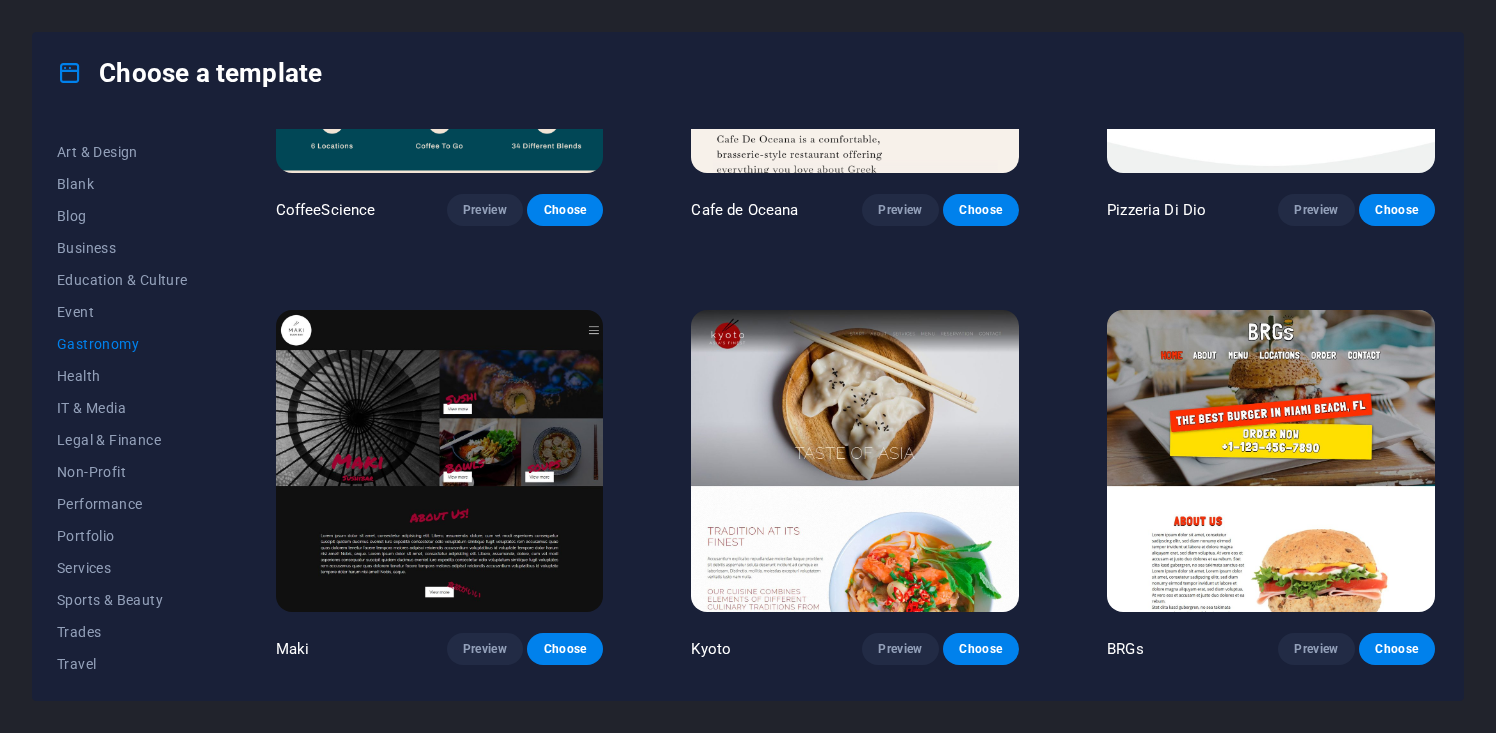 scroll, scrollTop: 703, scrollLeft: 0, axis: vertical 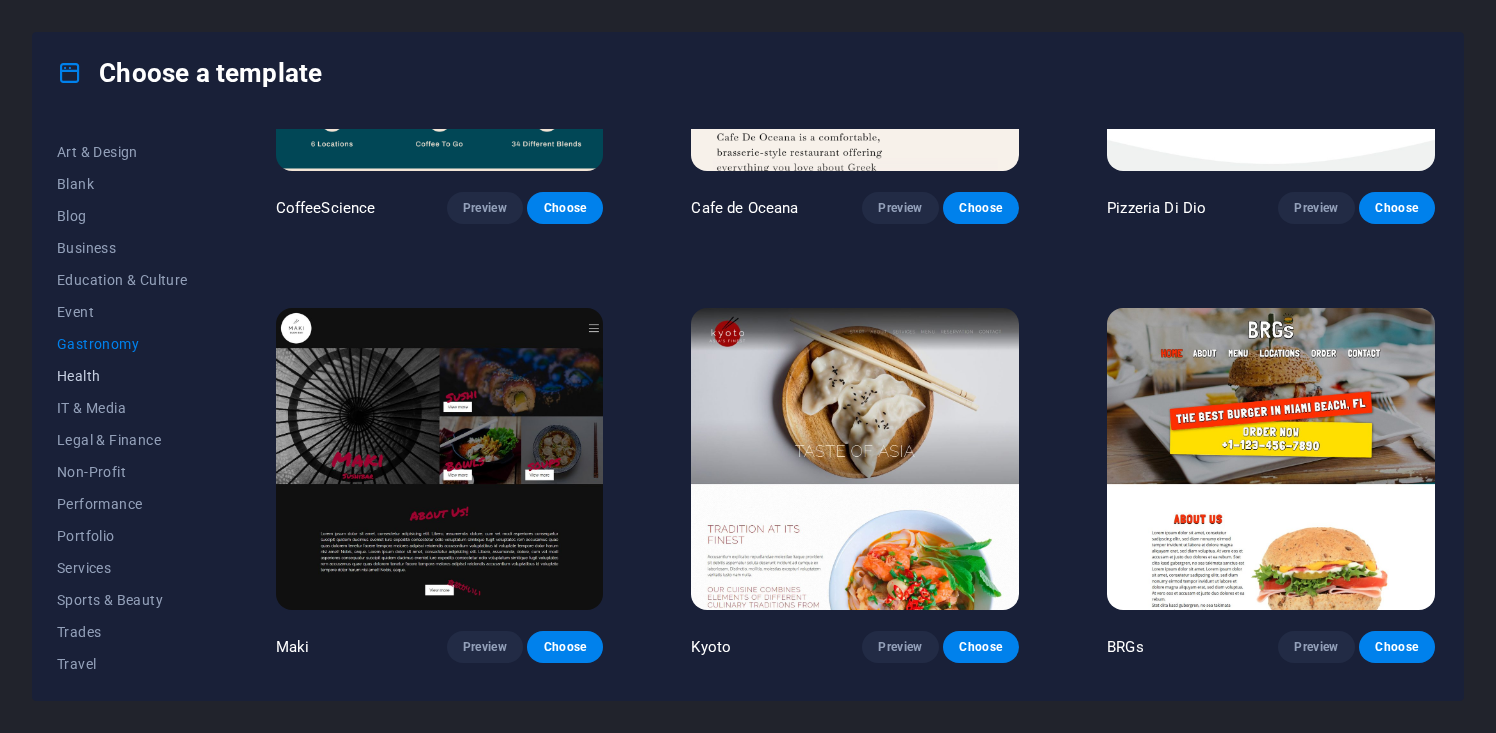 click on "Health" at bounding box center (122, 376) 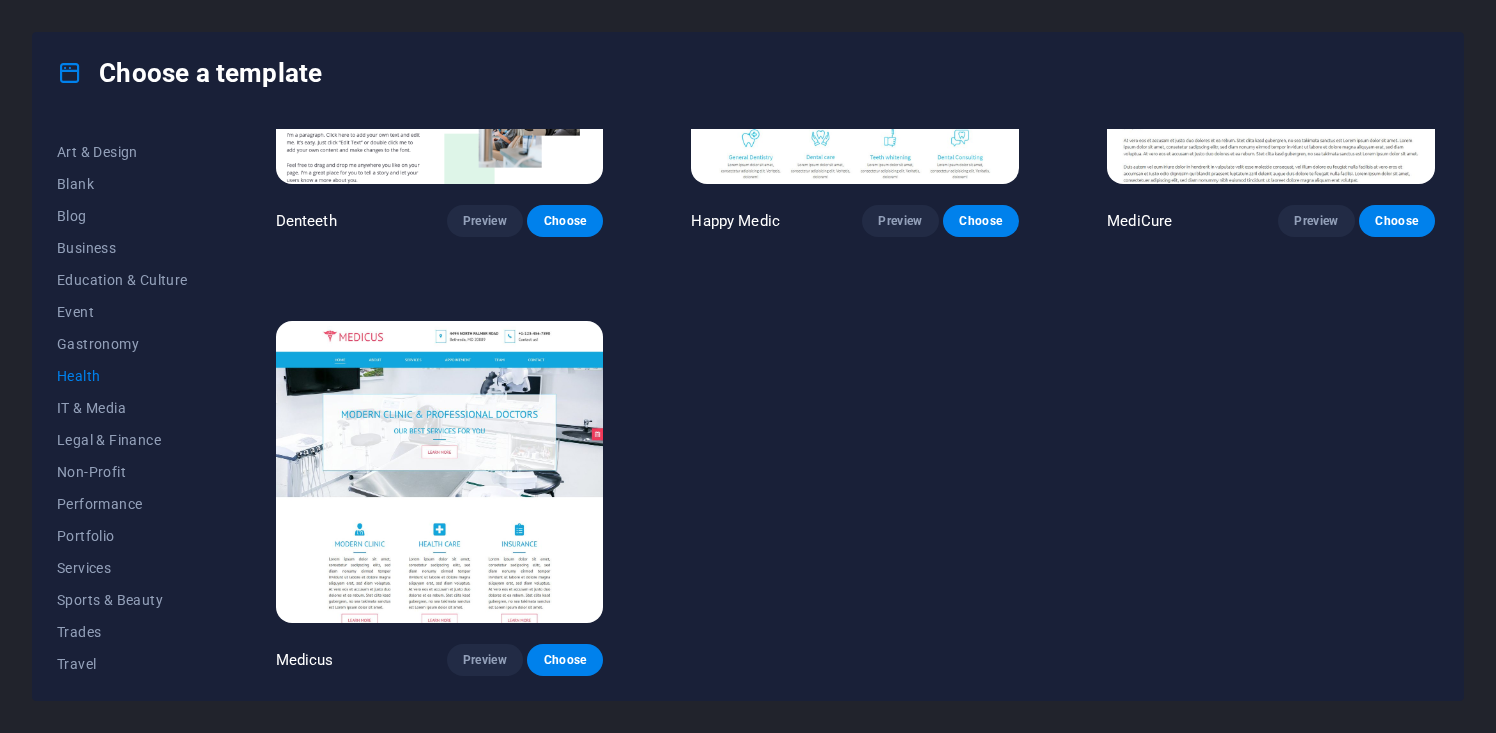 scroll, scrollTop: 0, scrollLeft: 0, axis: both 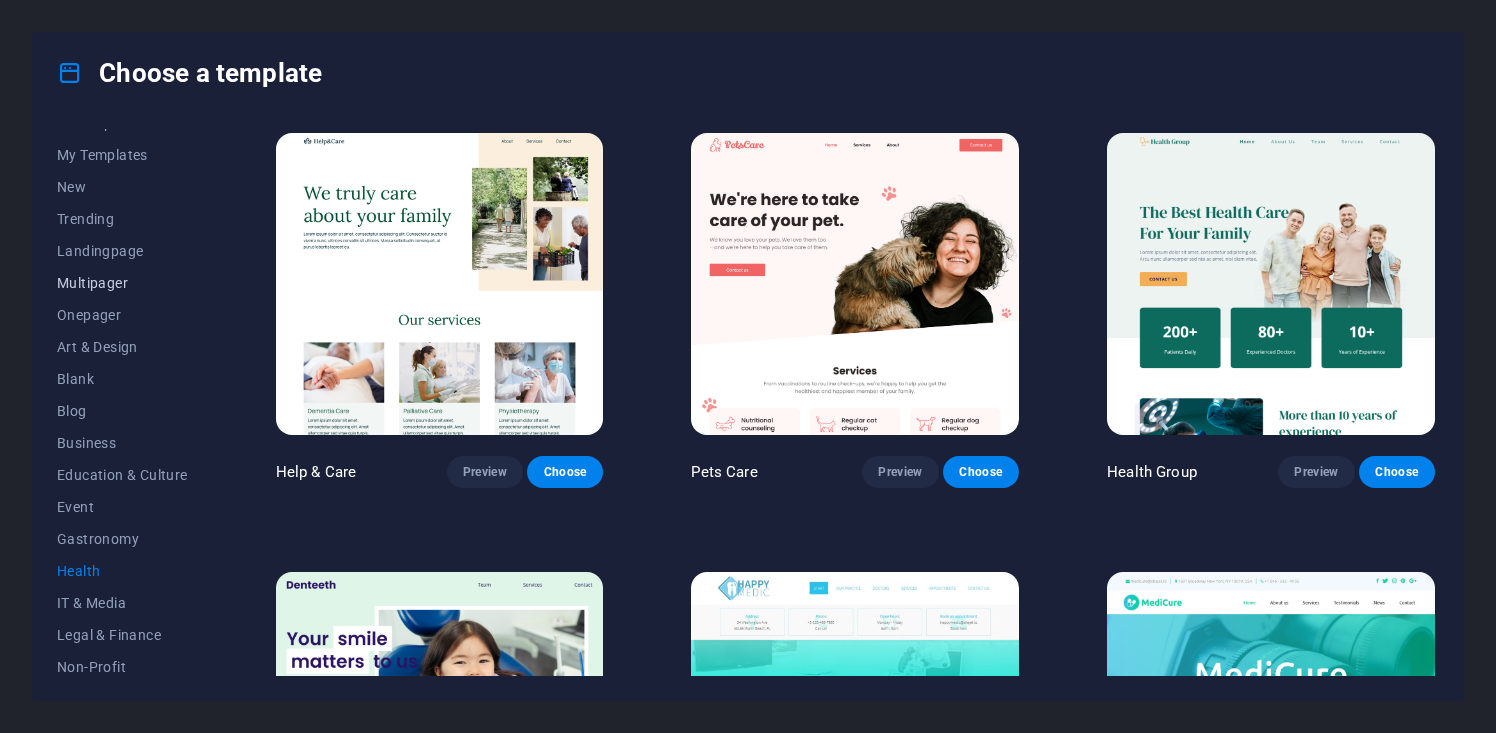 click on "Multipager" at bounding box center (122, 283) 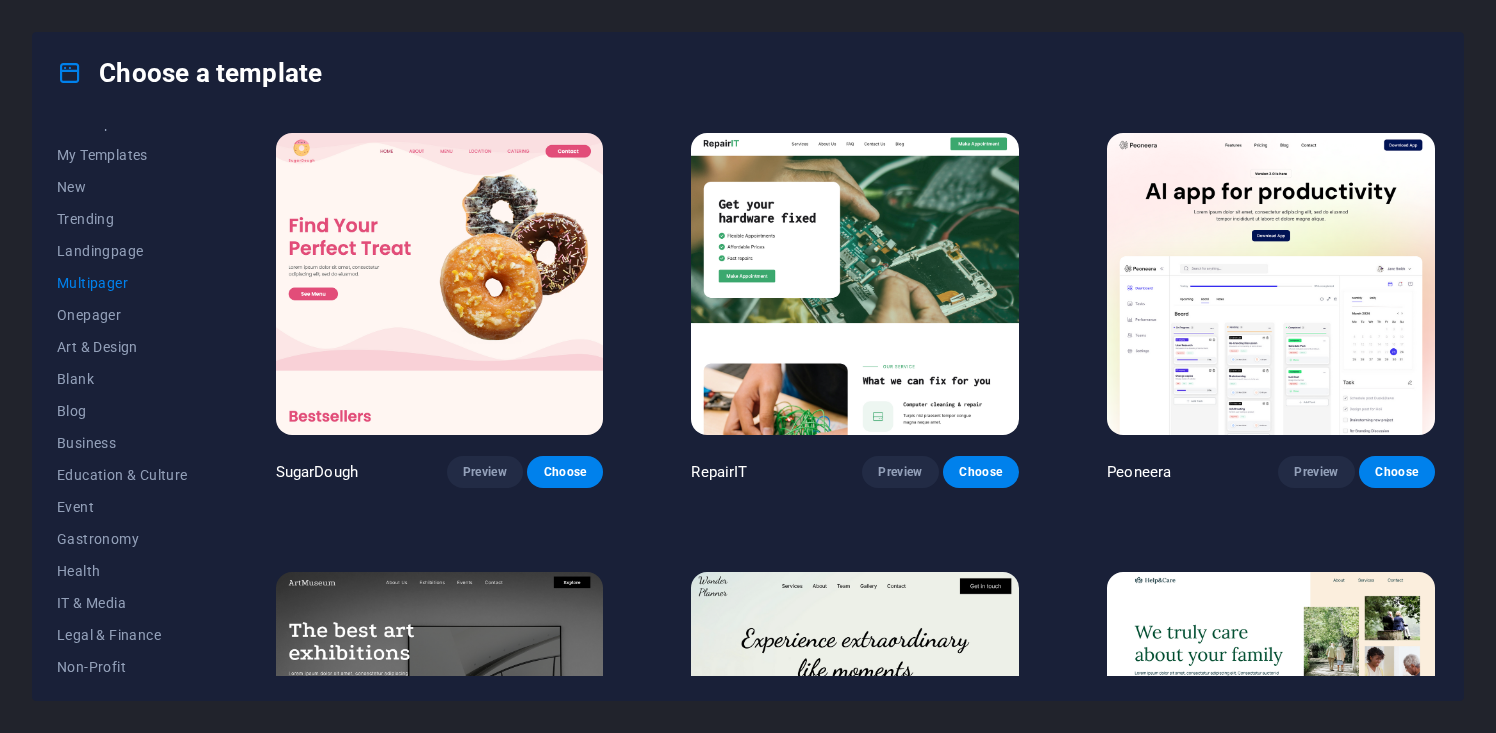 scroll, scrollTop: 4, scrollLeft: 0, axis: vertical 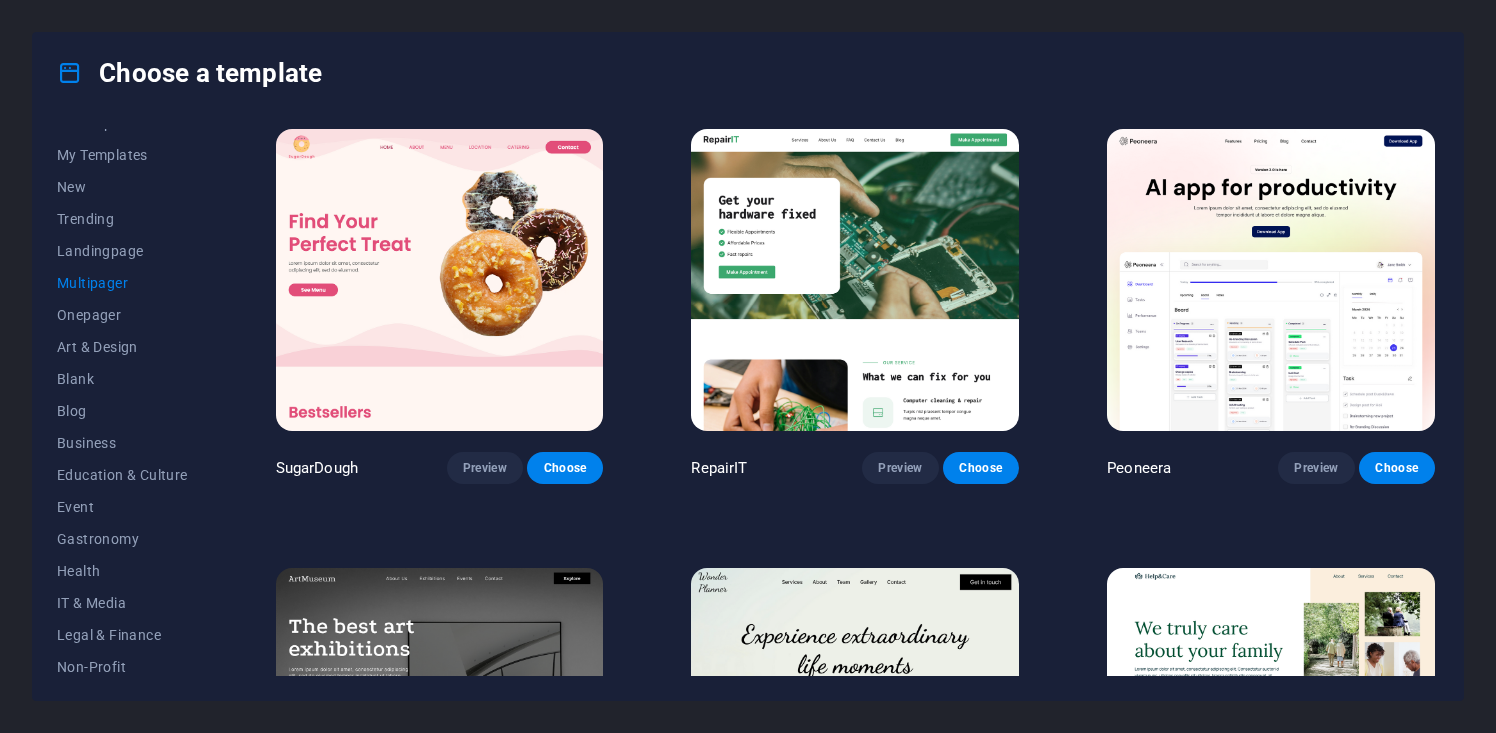 click at bounding box center (440, 280) 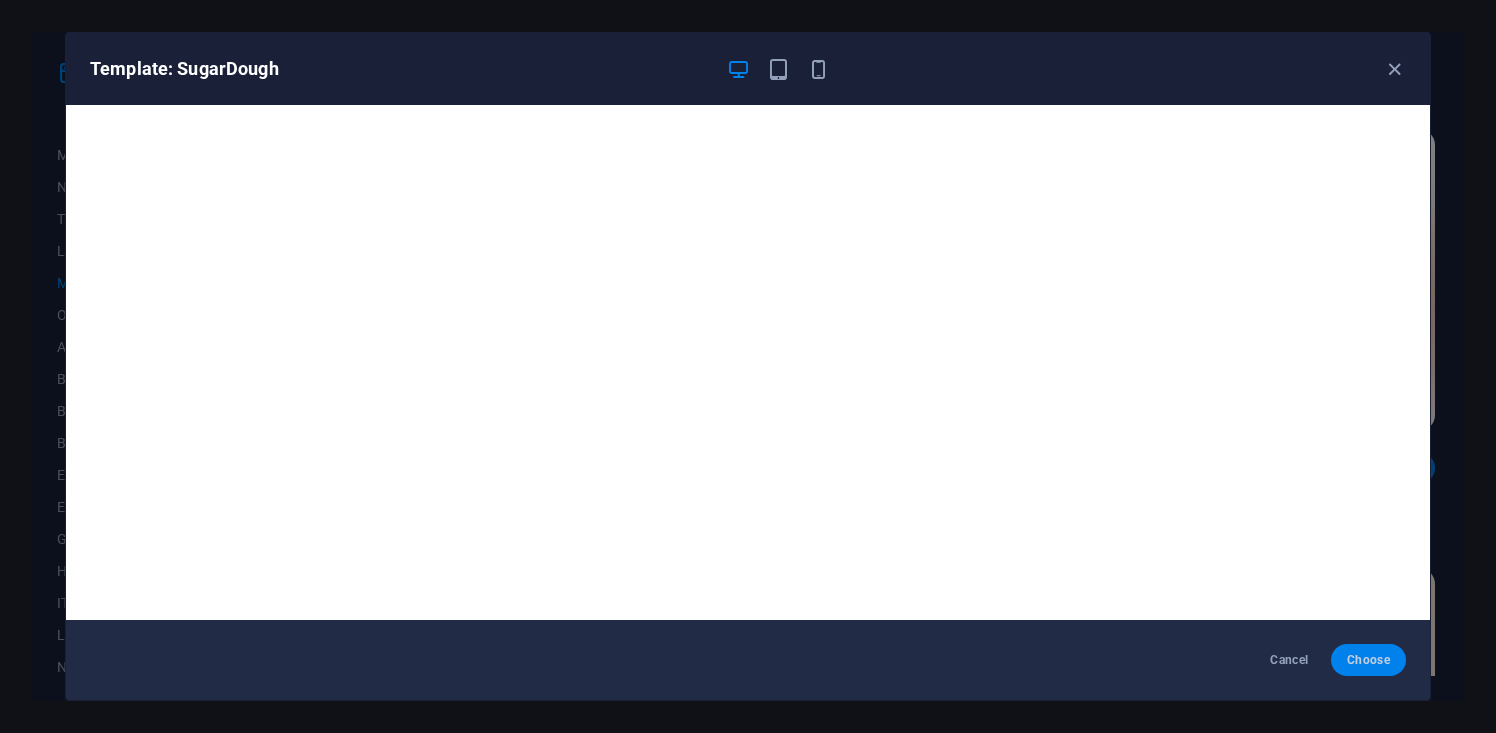 click on "Choose" at bounding box center [1368, 660] 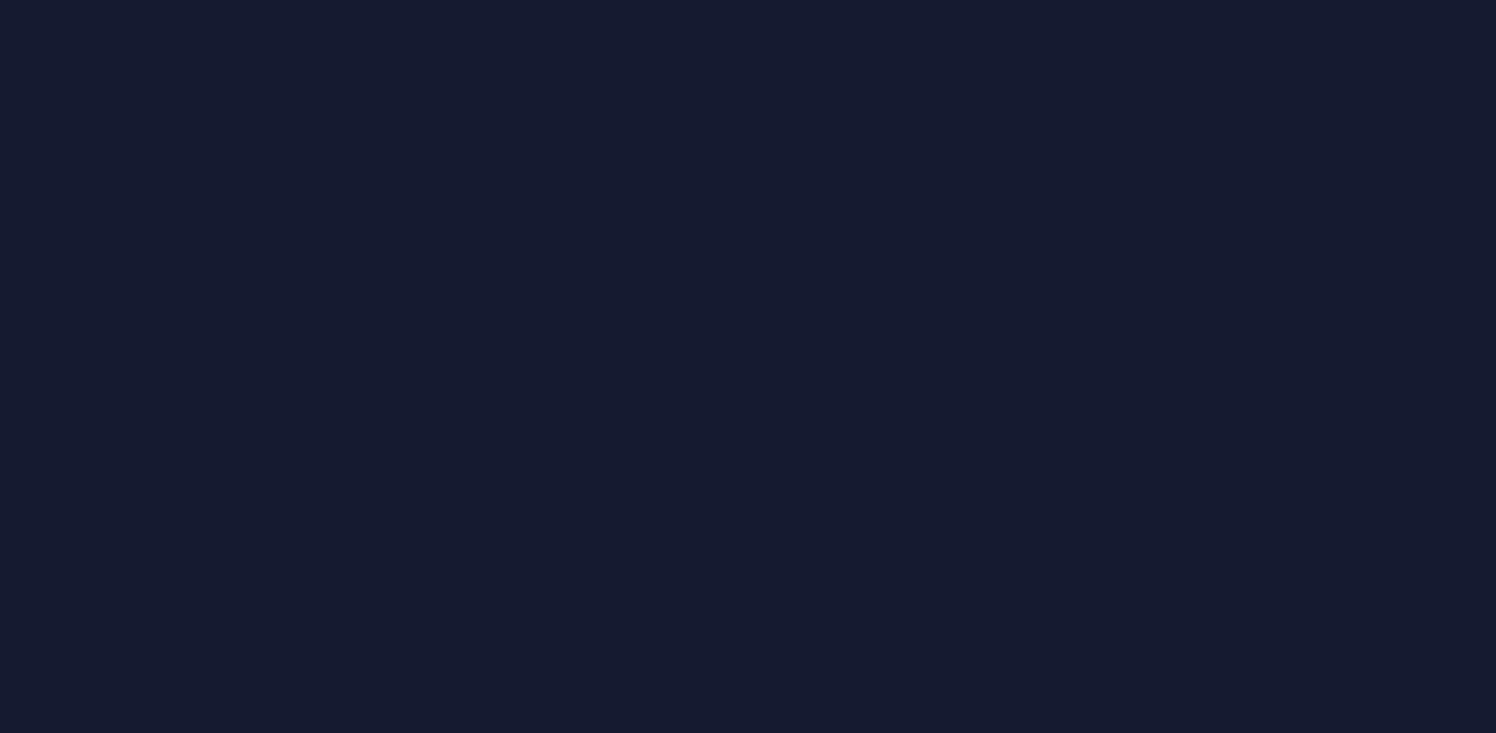 scroll, scrollTop: 0, scrollLeft: 0, axis: both 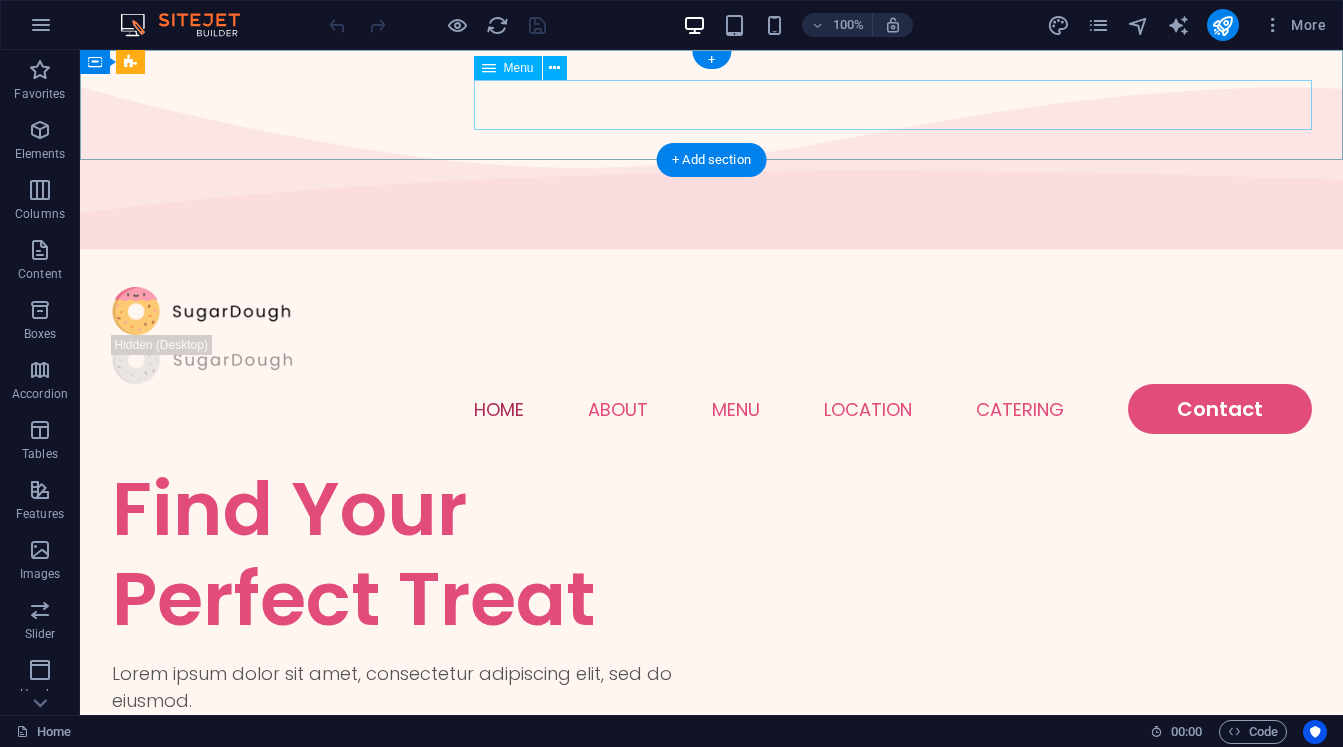 click on "Home About Menu Location Catering Contact" at bounding box center [712, 409] 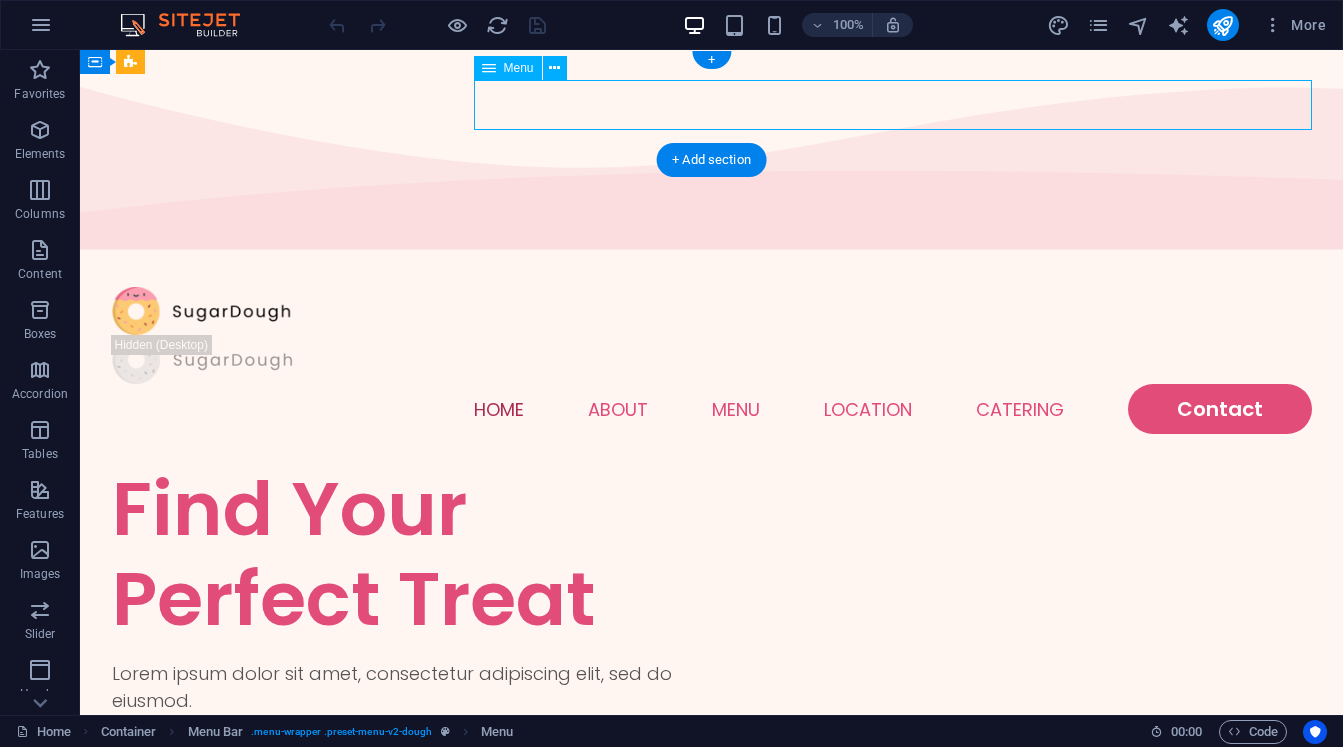 click on "Home About Menu Location Catering Contact" at bounding box center [712, 409] 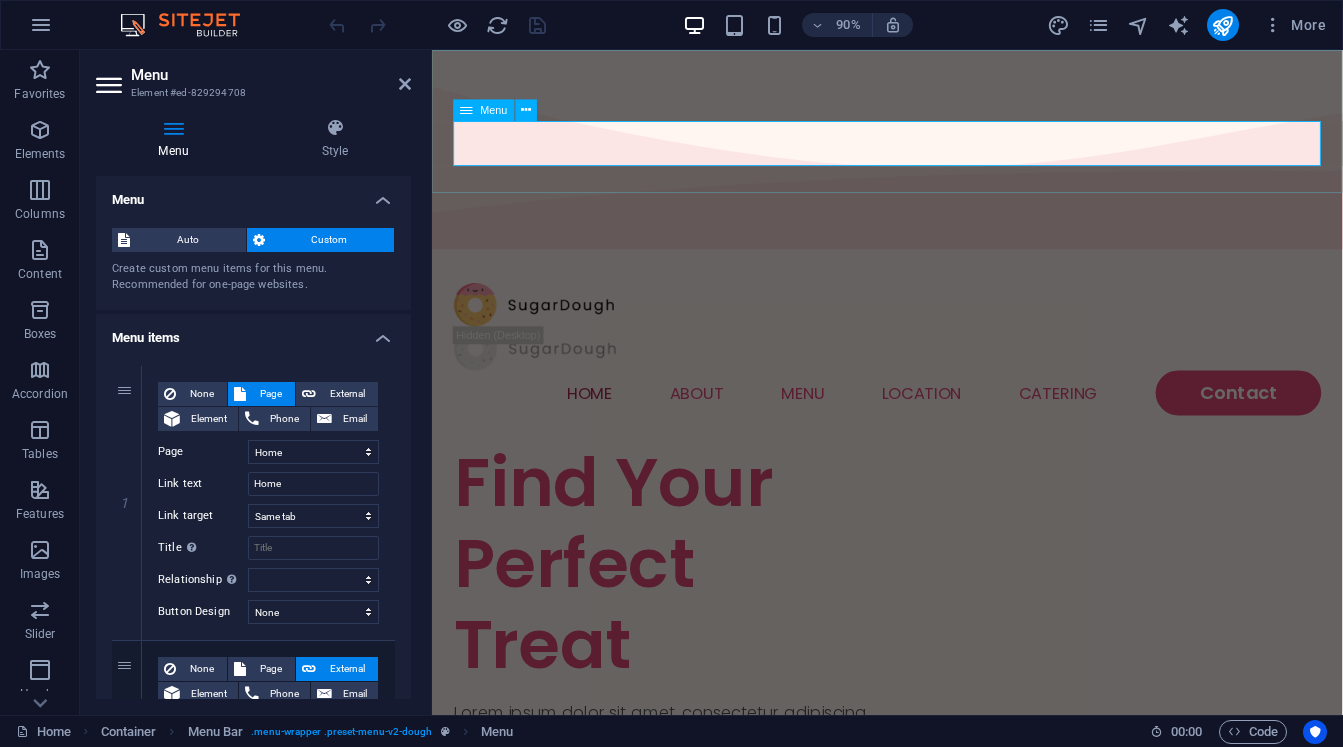 click on "Menu" at bounding box center (494, 109) 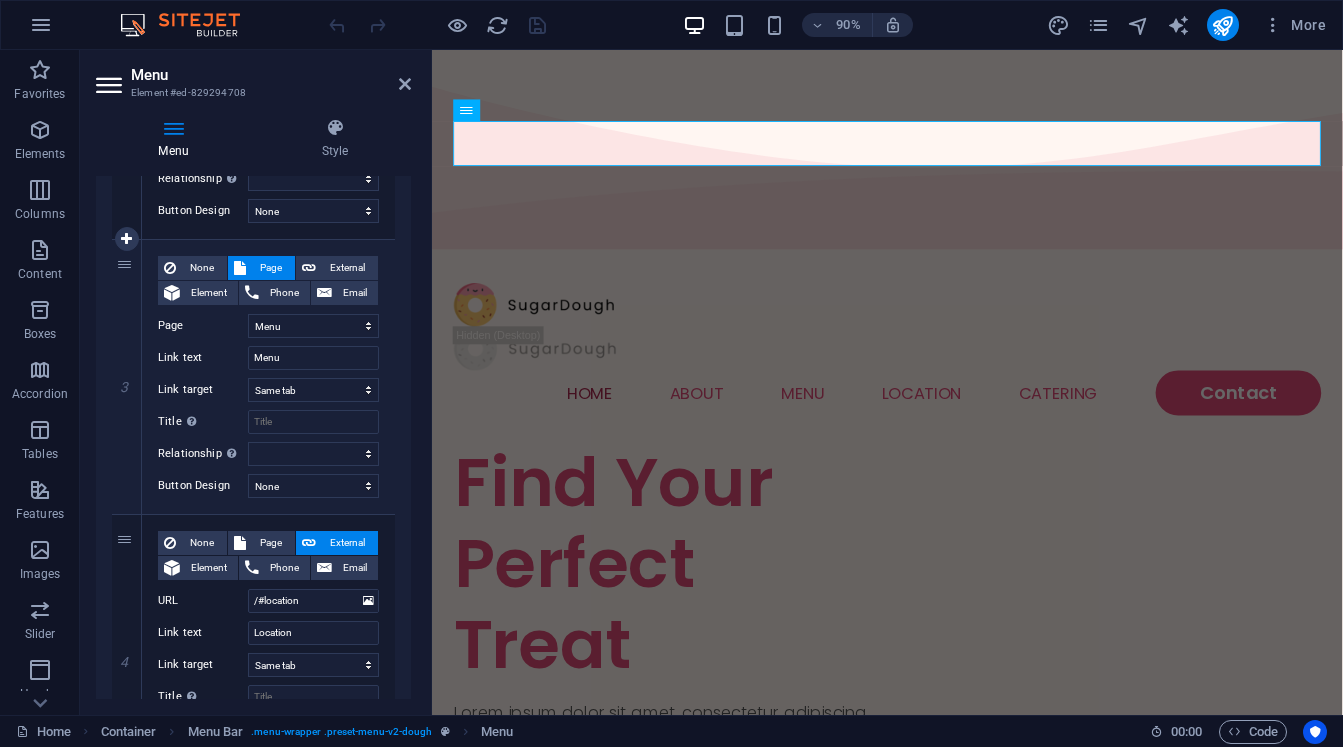 scroll, scrollTop: 677, scrollLeft: 0, axis: vertical 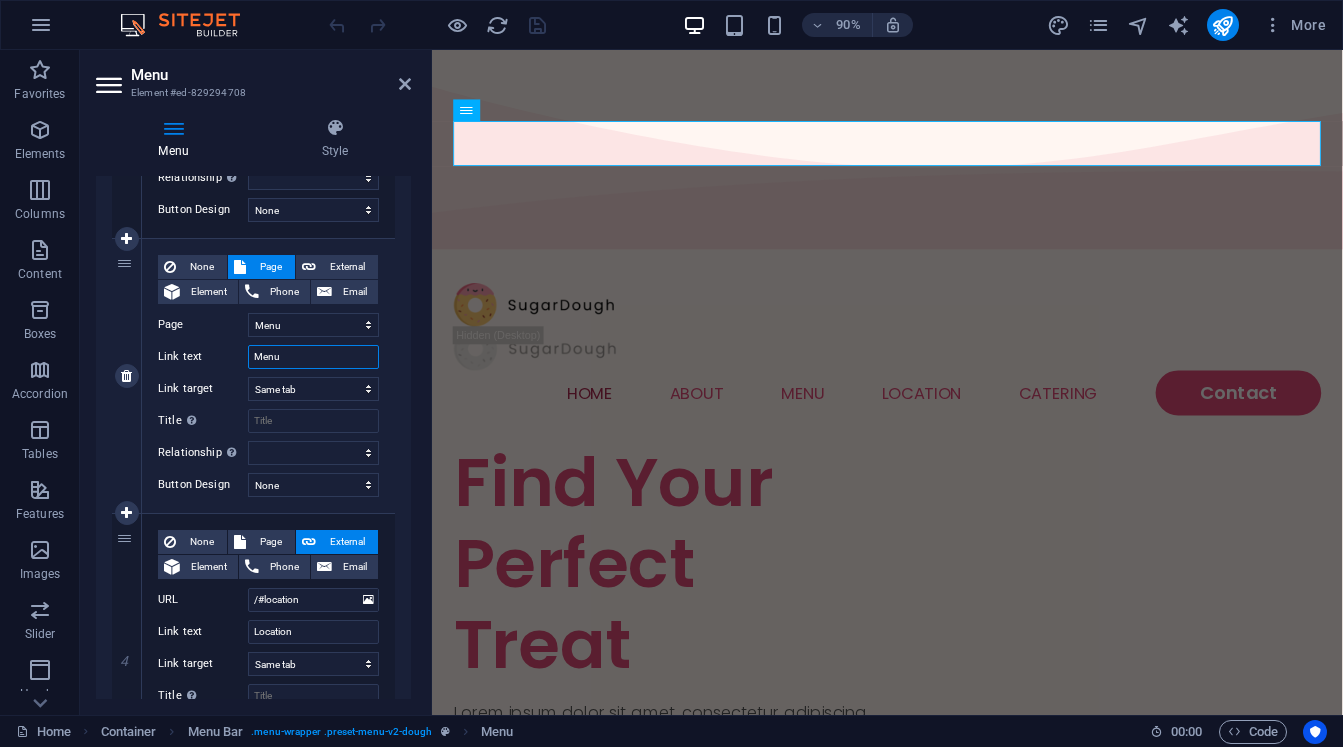 drag, startPoint x: 295, startPoint y: 355, endPoint x: 145, endPoint y: 323, distance: 153.37535 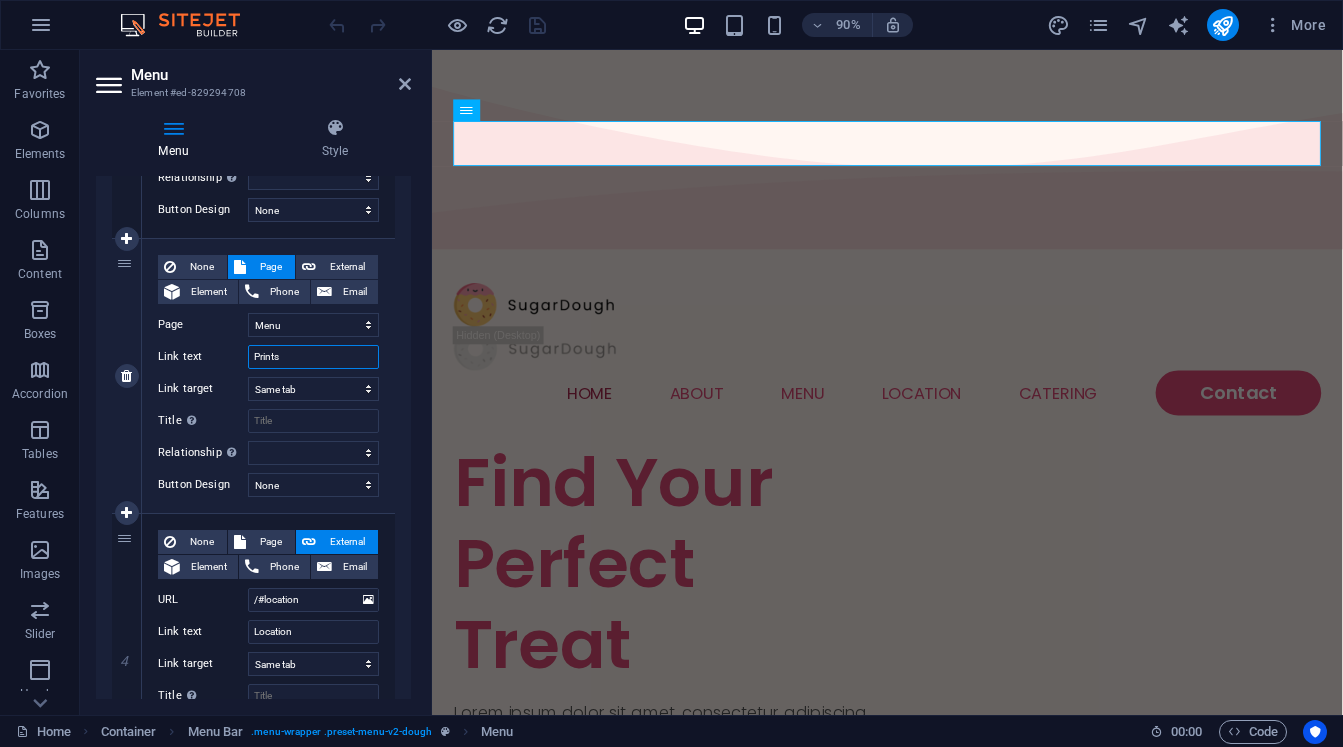type on "Prints" 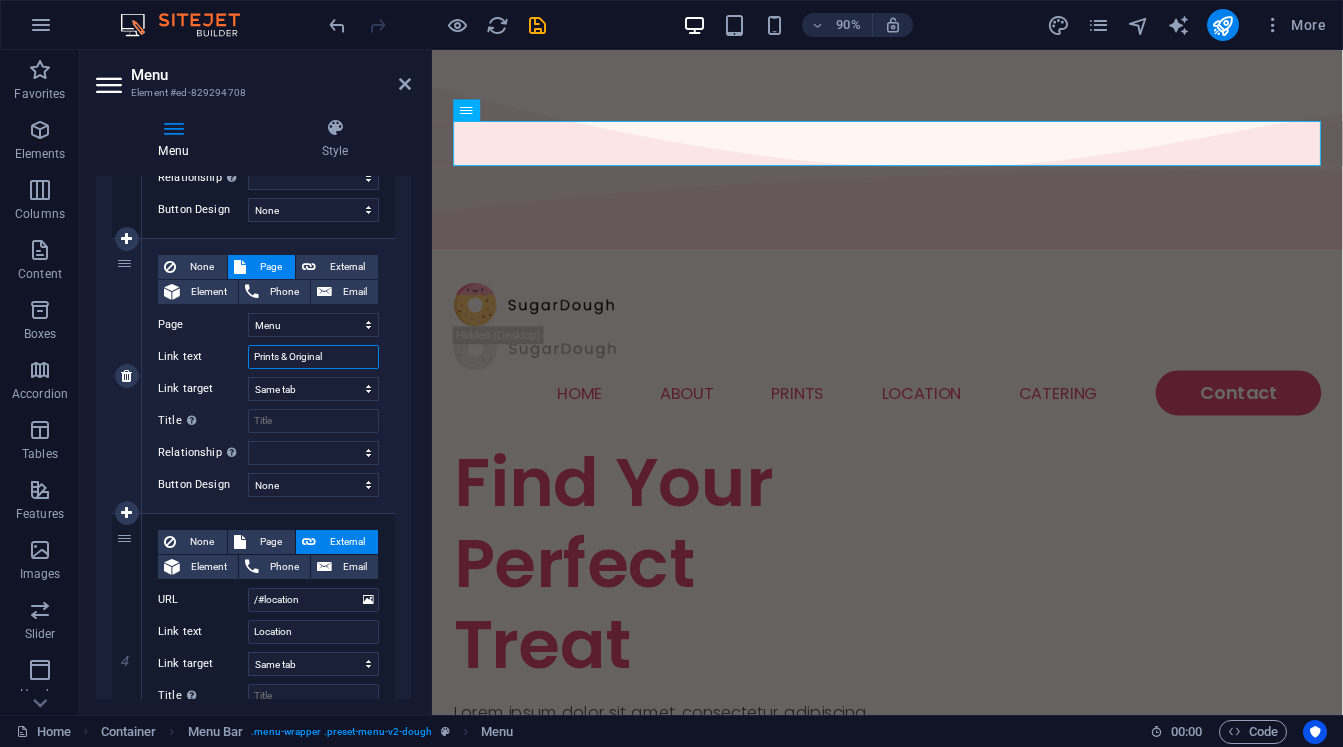 type on "Prints & Originals" 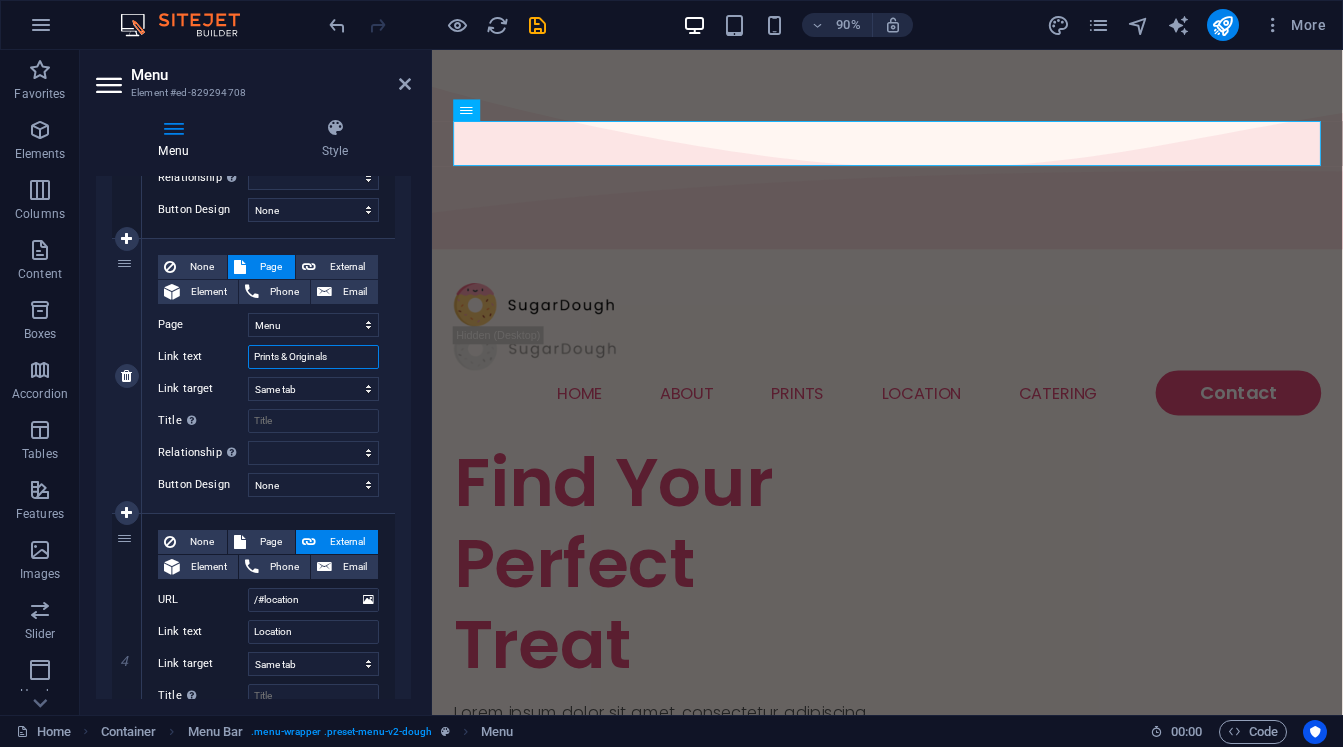 select 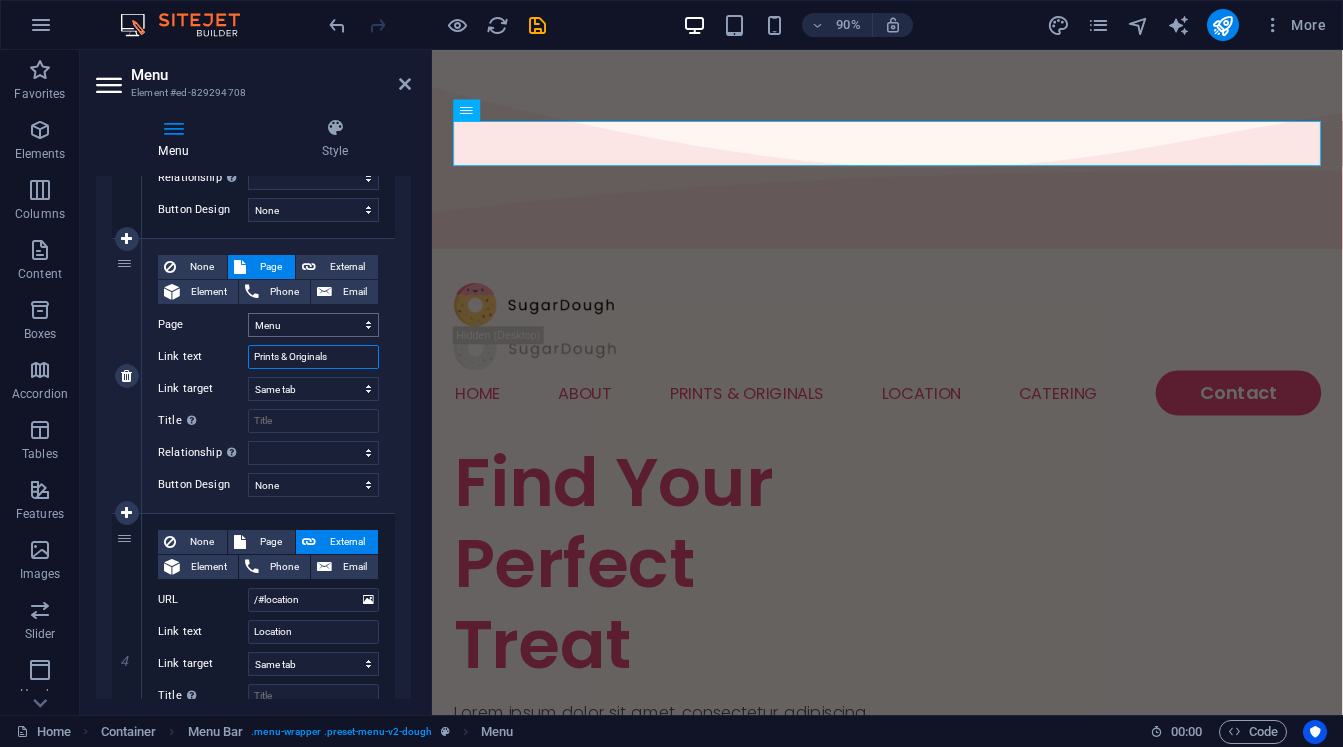 type on "Prints & Originals" 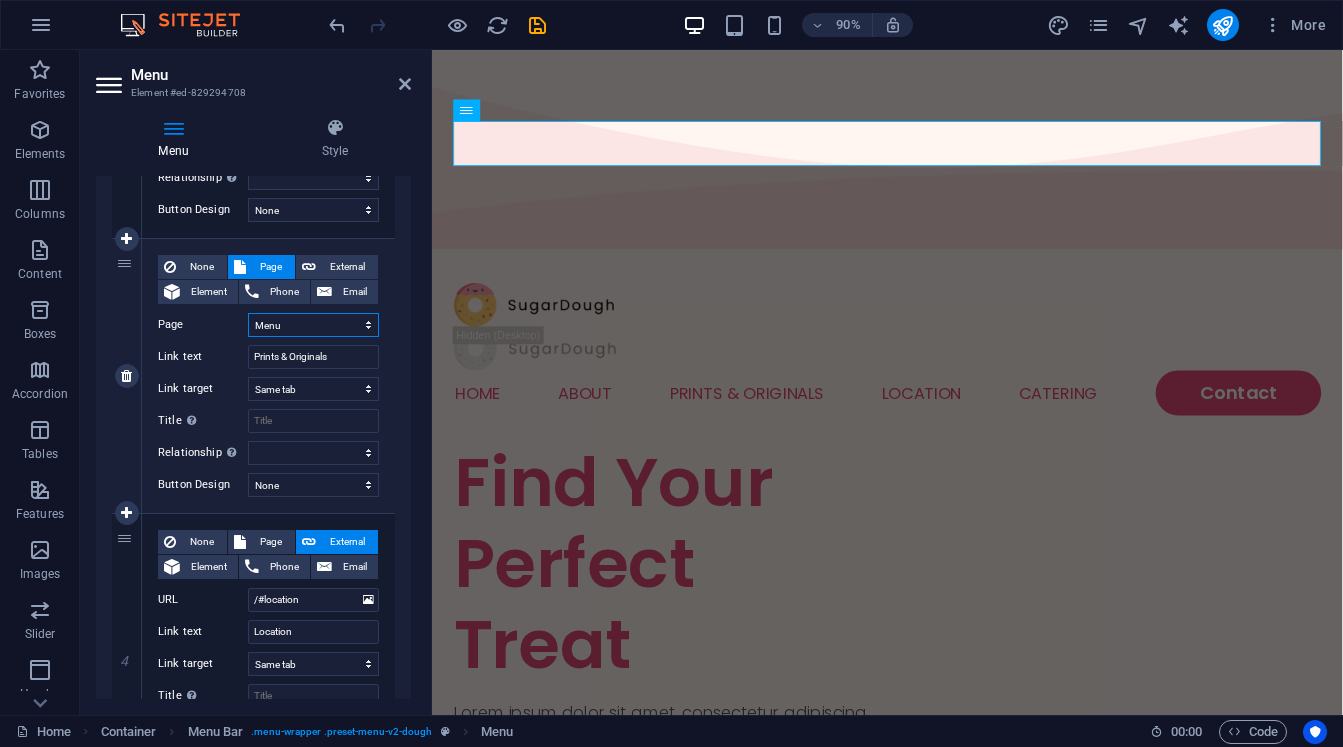click on "Home Menu Contact Legal Notice Privacy" at bounding box center (313, 325) 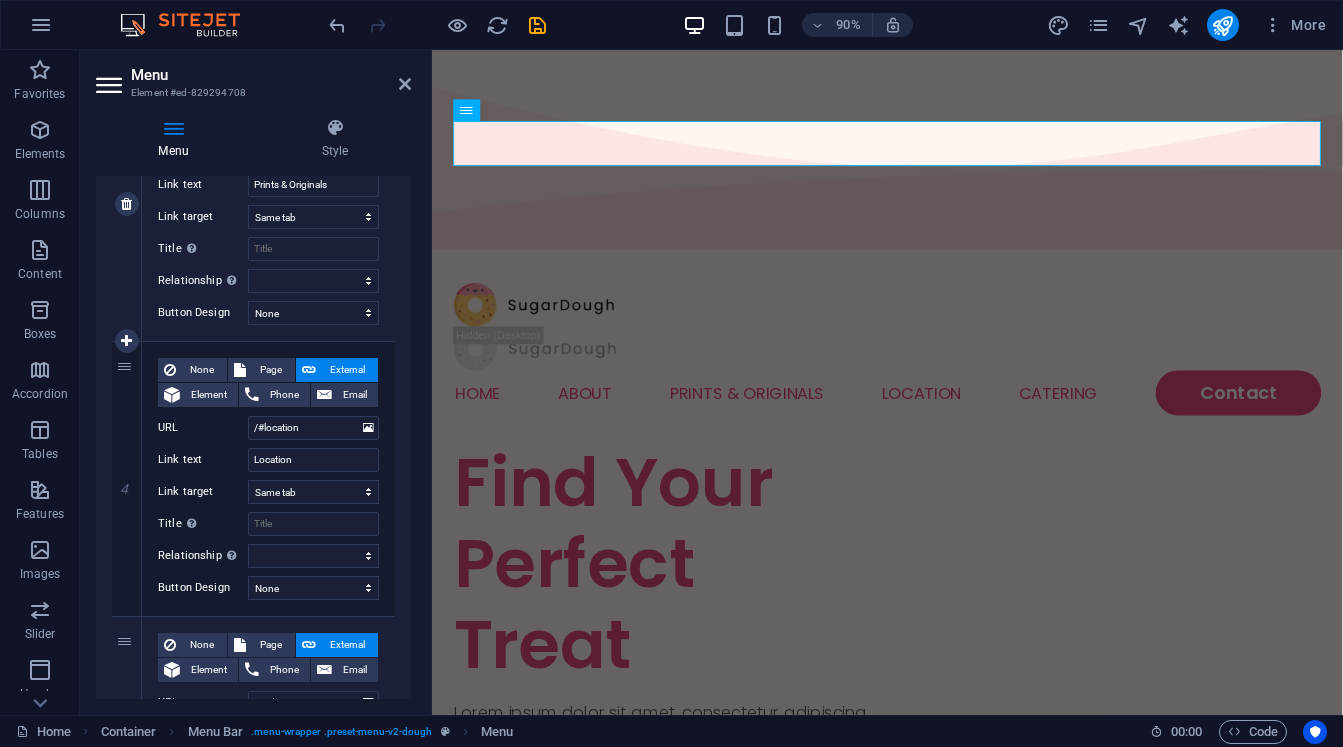 scroll, scrollTop: 853, scrollLeft: 0, axis: vertical 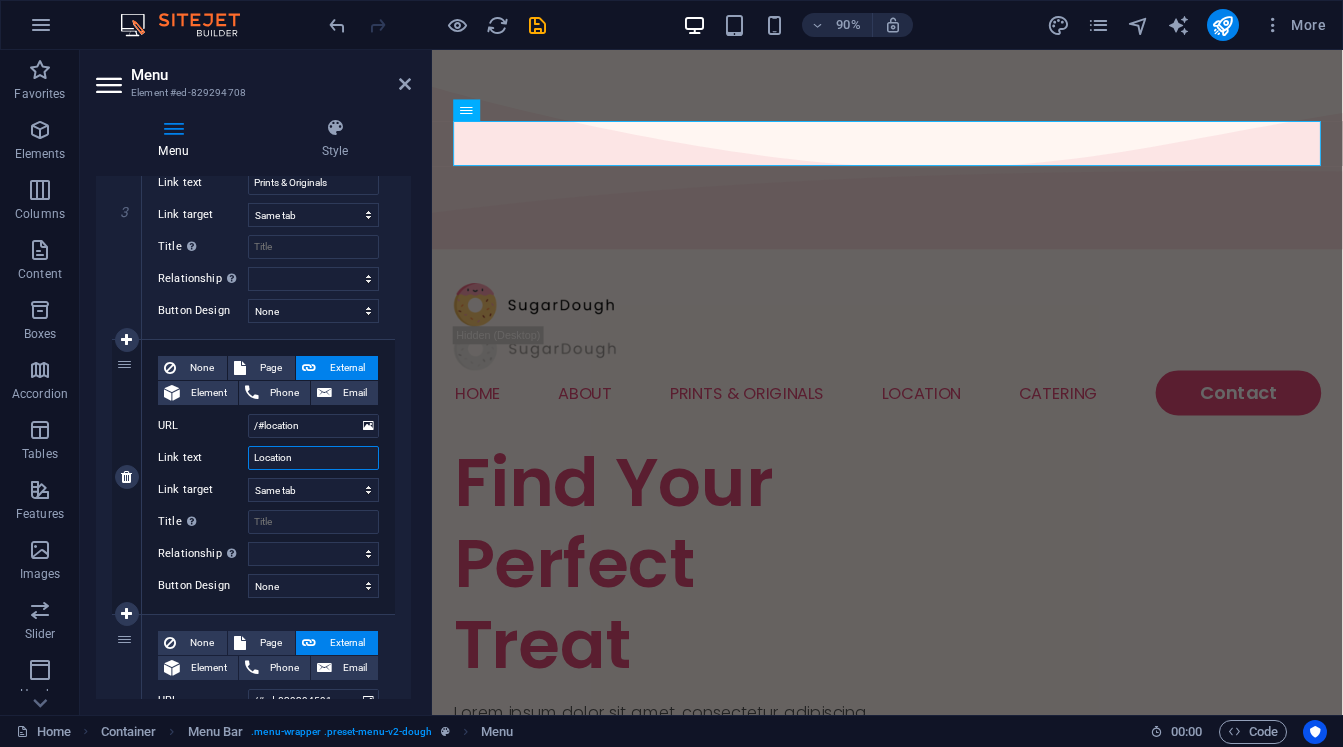 drag, startPoint x: 304, startPoint y: 460, endPoint x: 116, endPoint y: 420, distance: 192.20822 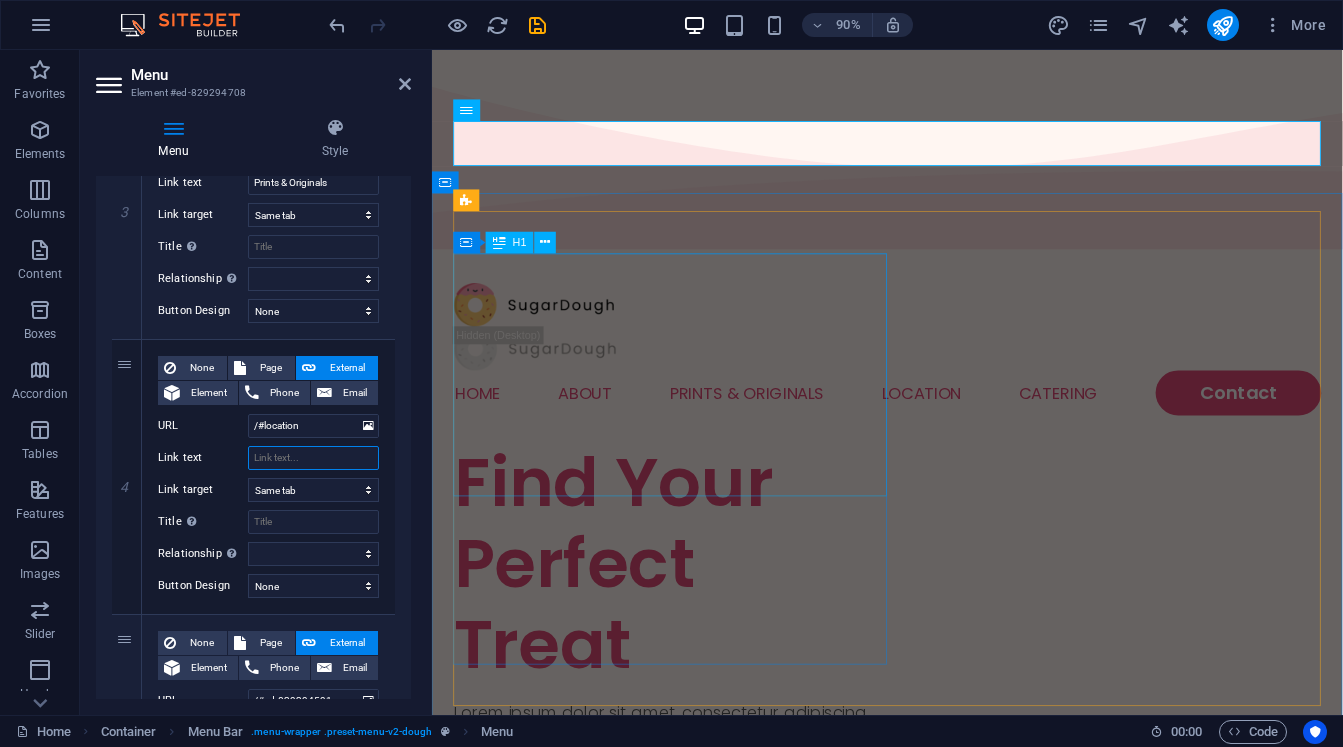 select 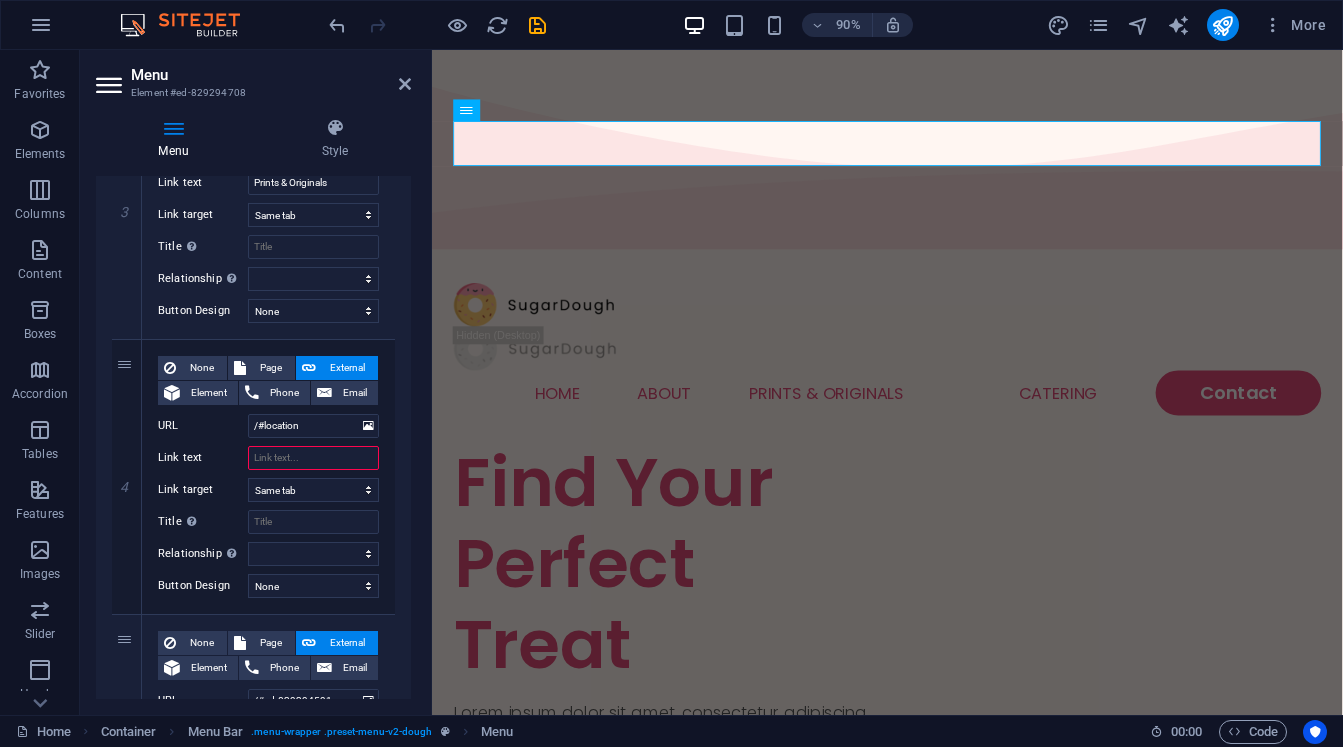 type 